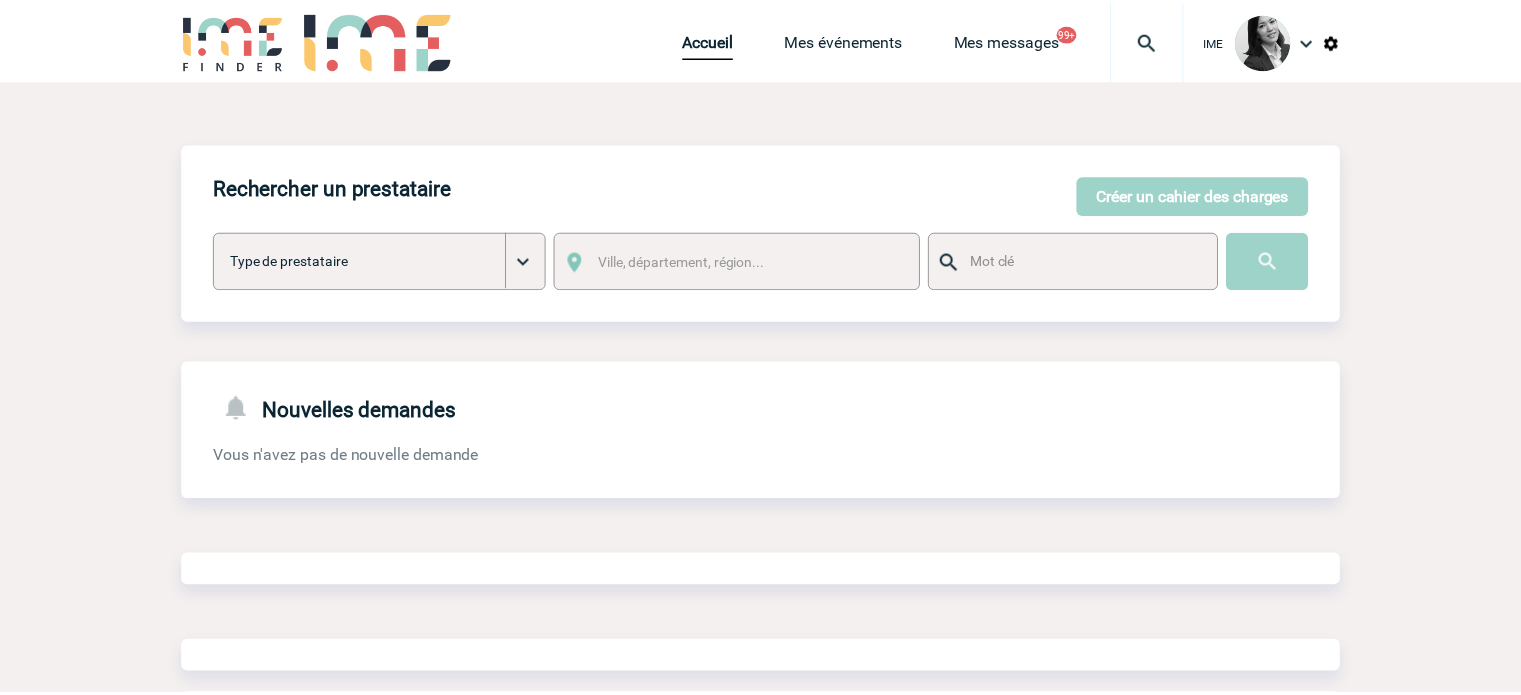 scroll, scrollTop: 0, scrollLeft: 0, axis: both 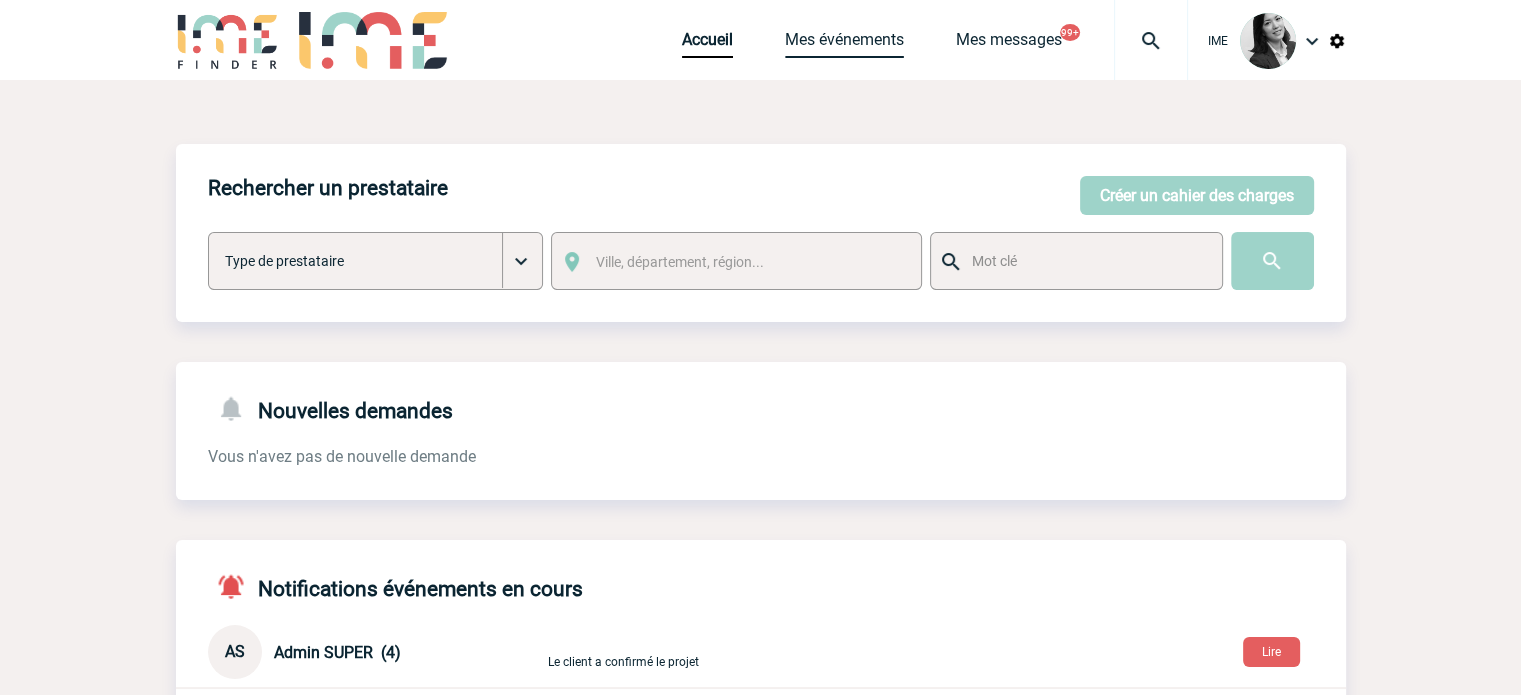 click on "Mes événements" at bounding box center [844, 44] 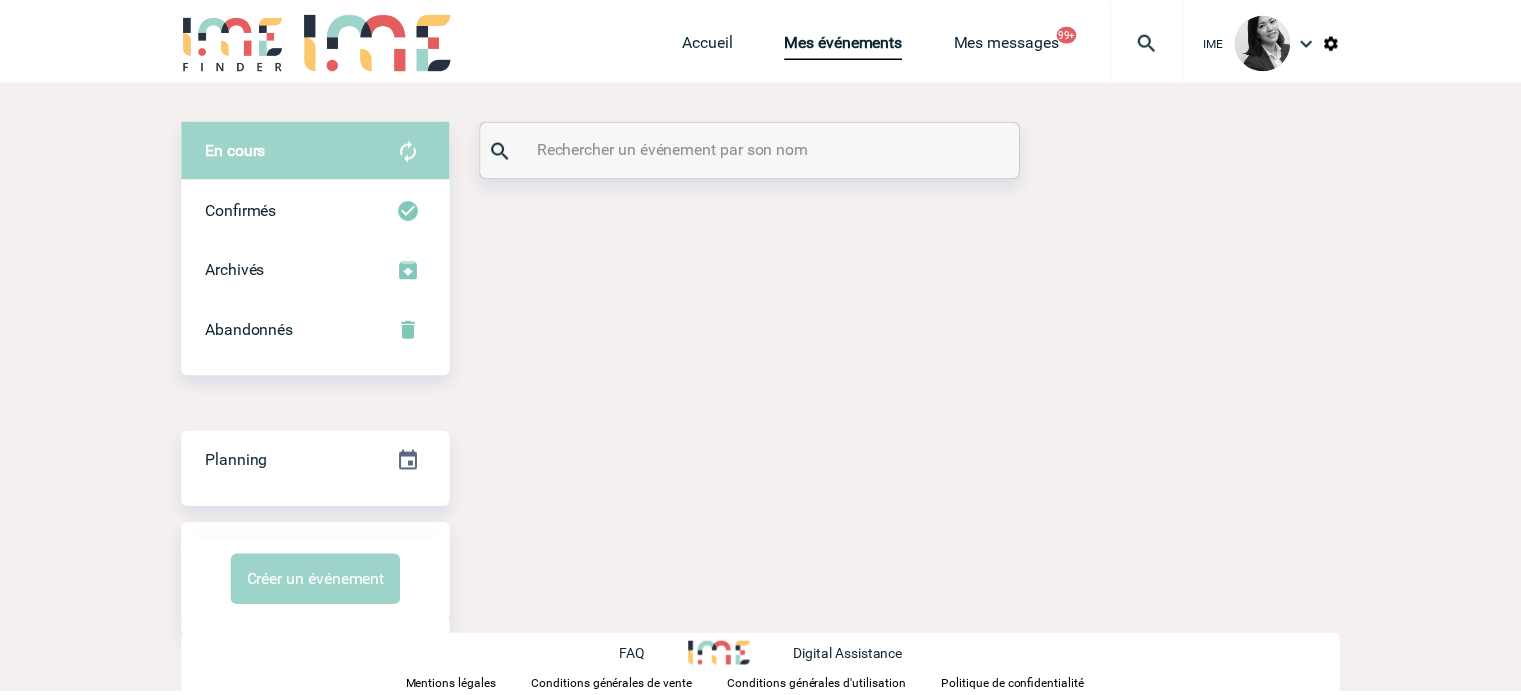 scroll, scrollTop: 0, scrollLeft: 0, axis: both 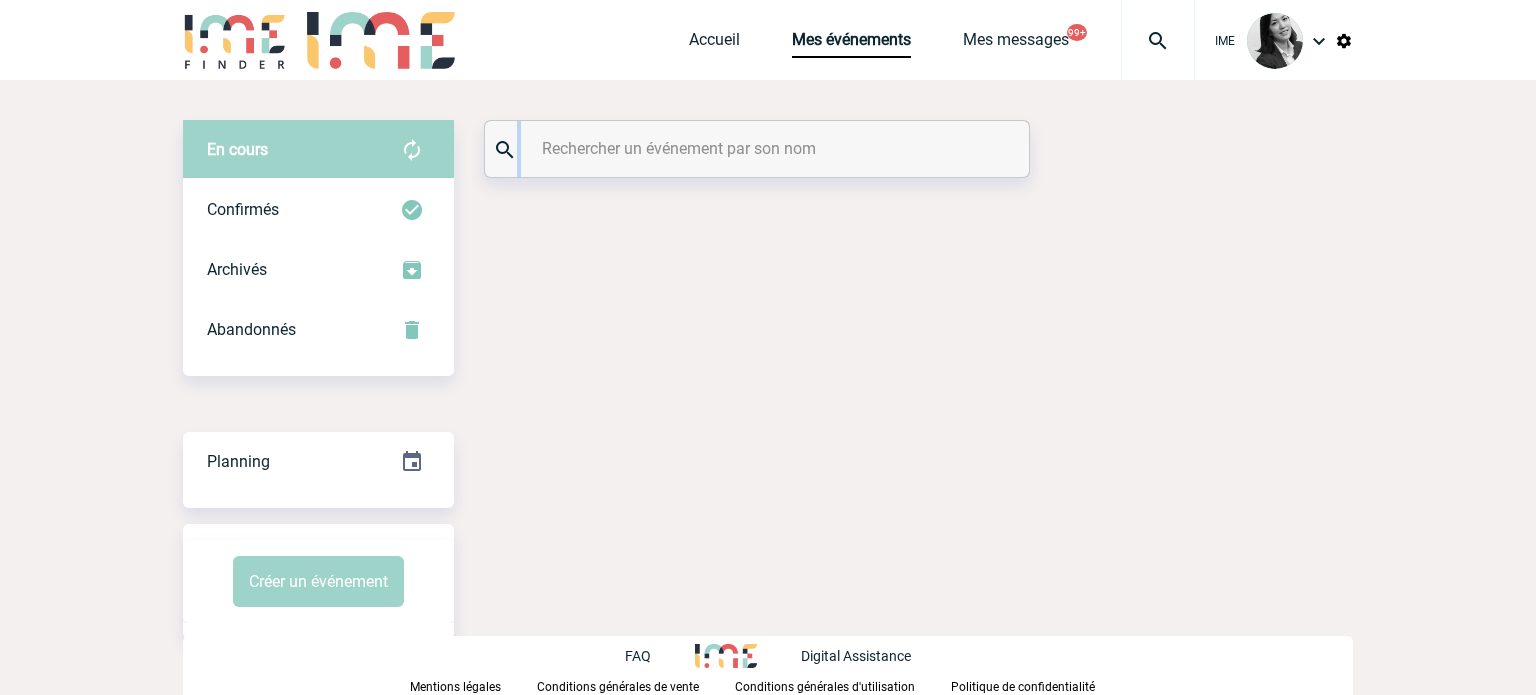drag, startPoint x: 624, startPoint y: 167, endPoint x: 620, endPoint y: 150, distance: 17.464249 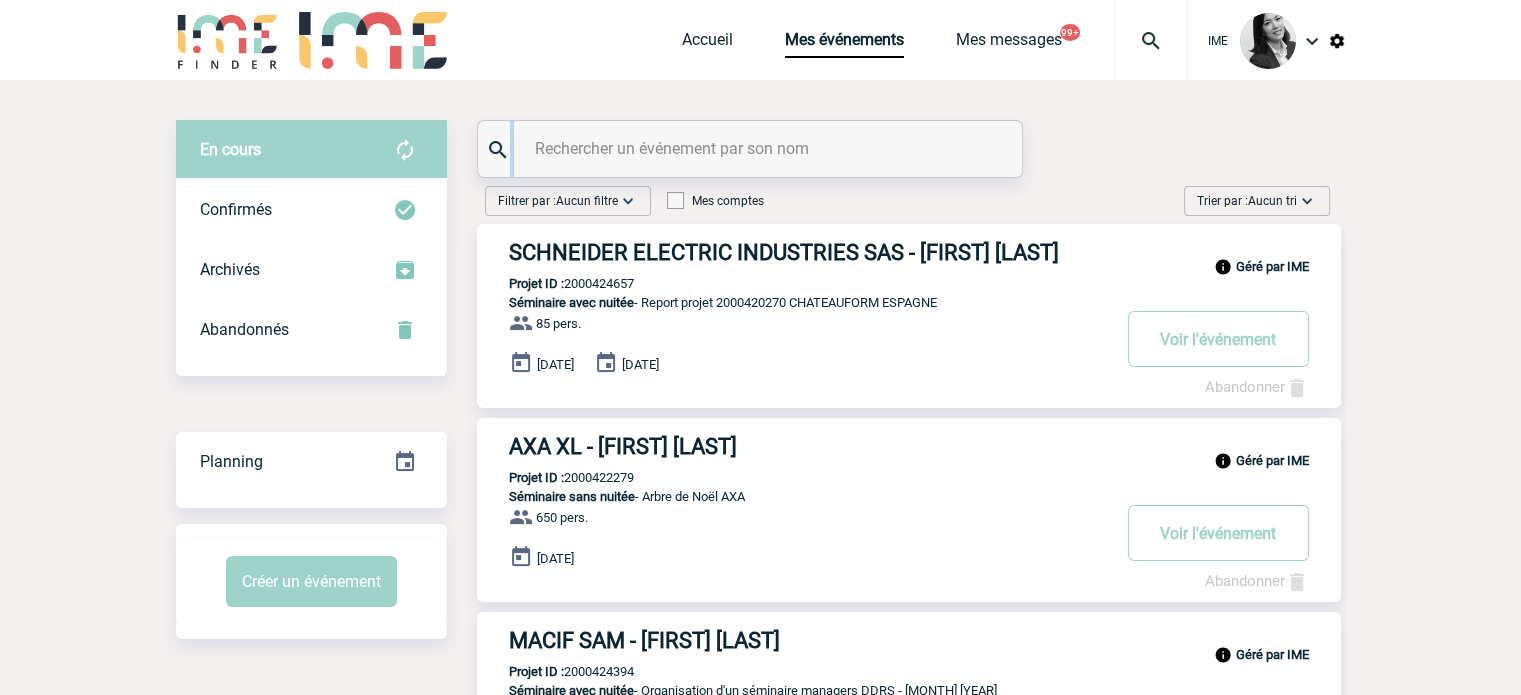click at bounding box center (752, 148) 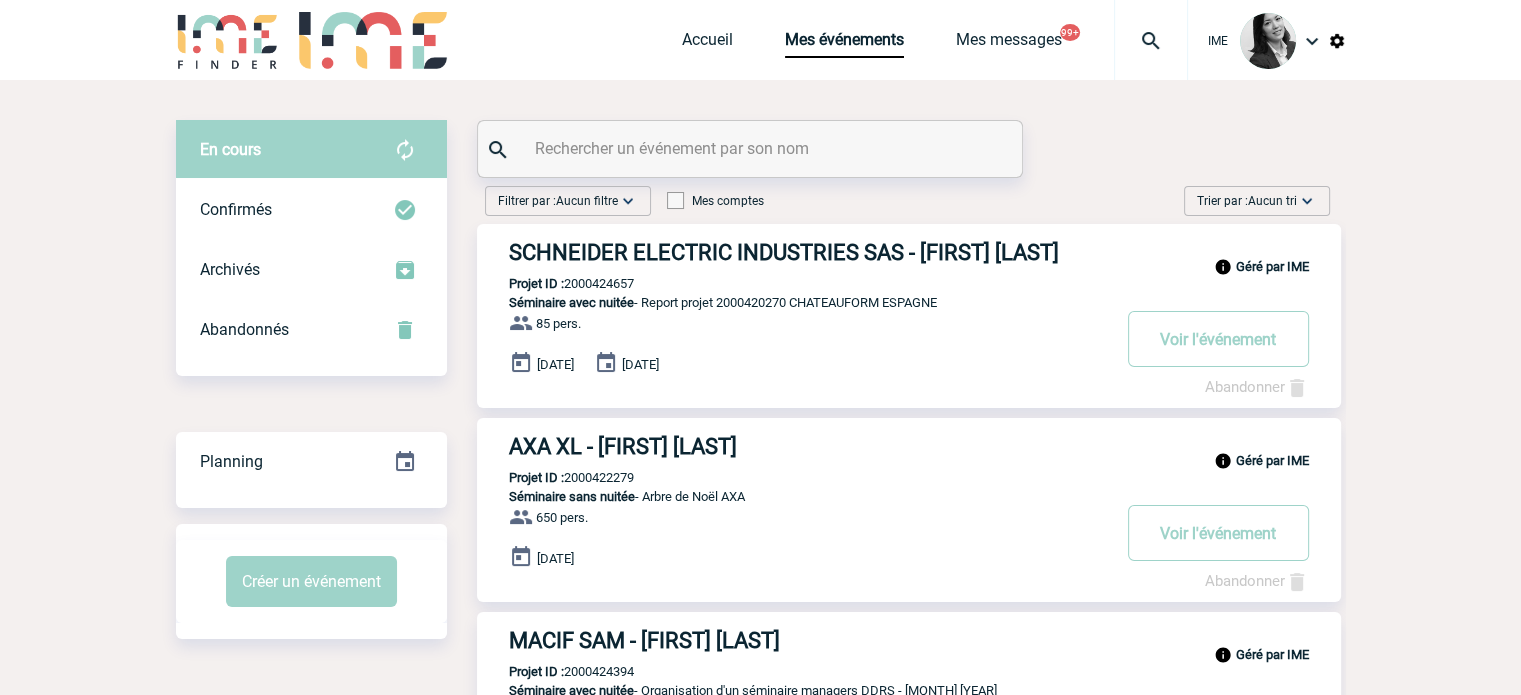 click at bounding box center (752, 148) 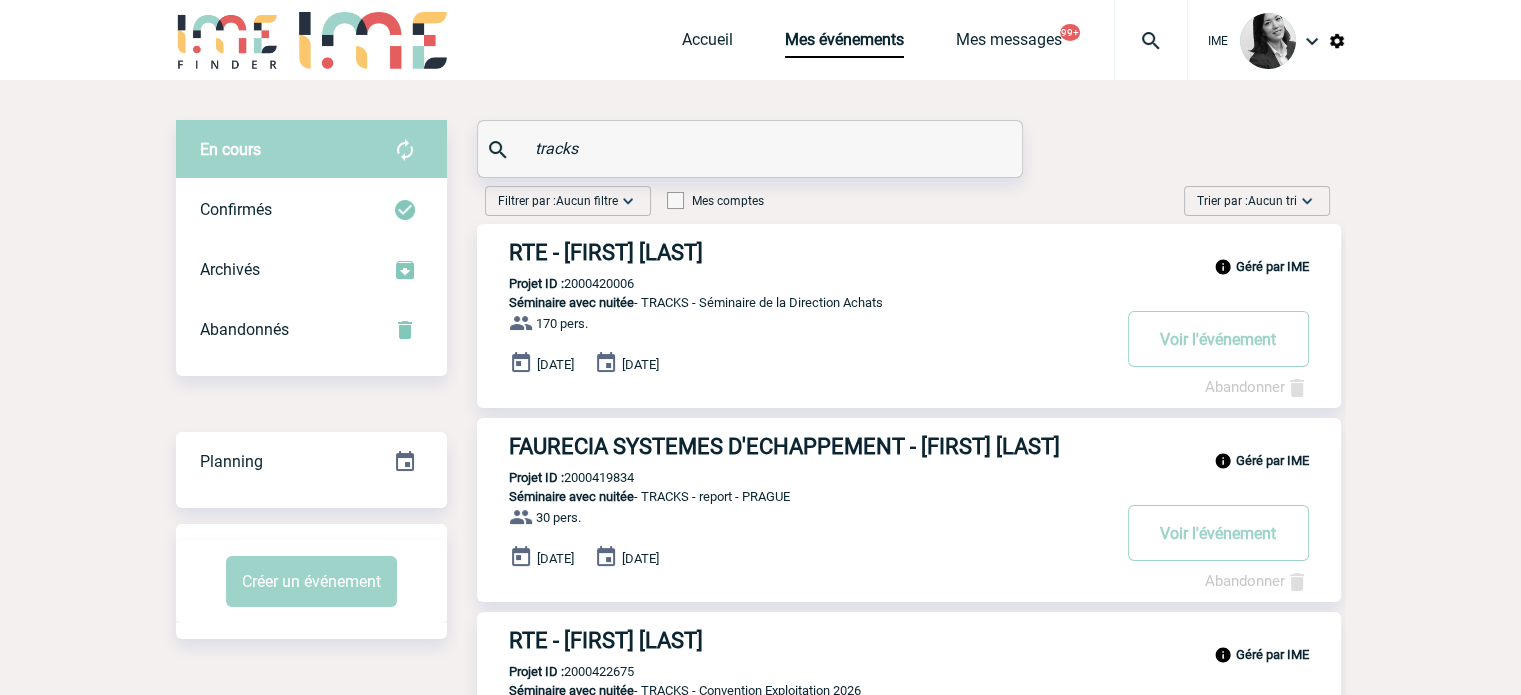 type on "tracks" 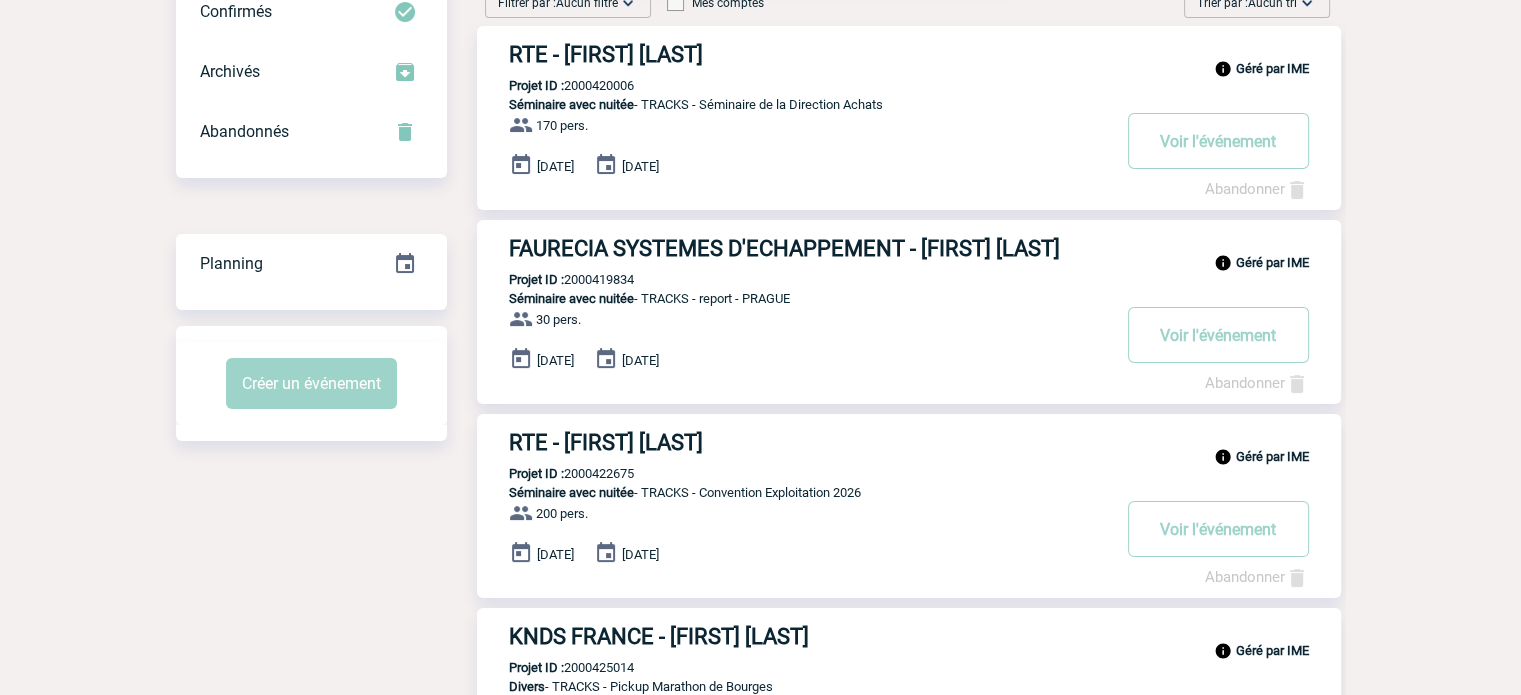 scroll, scrollTop: 200, scrollLeft: 0, axis: vertical 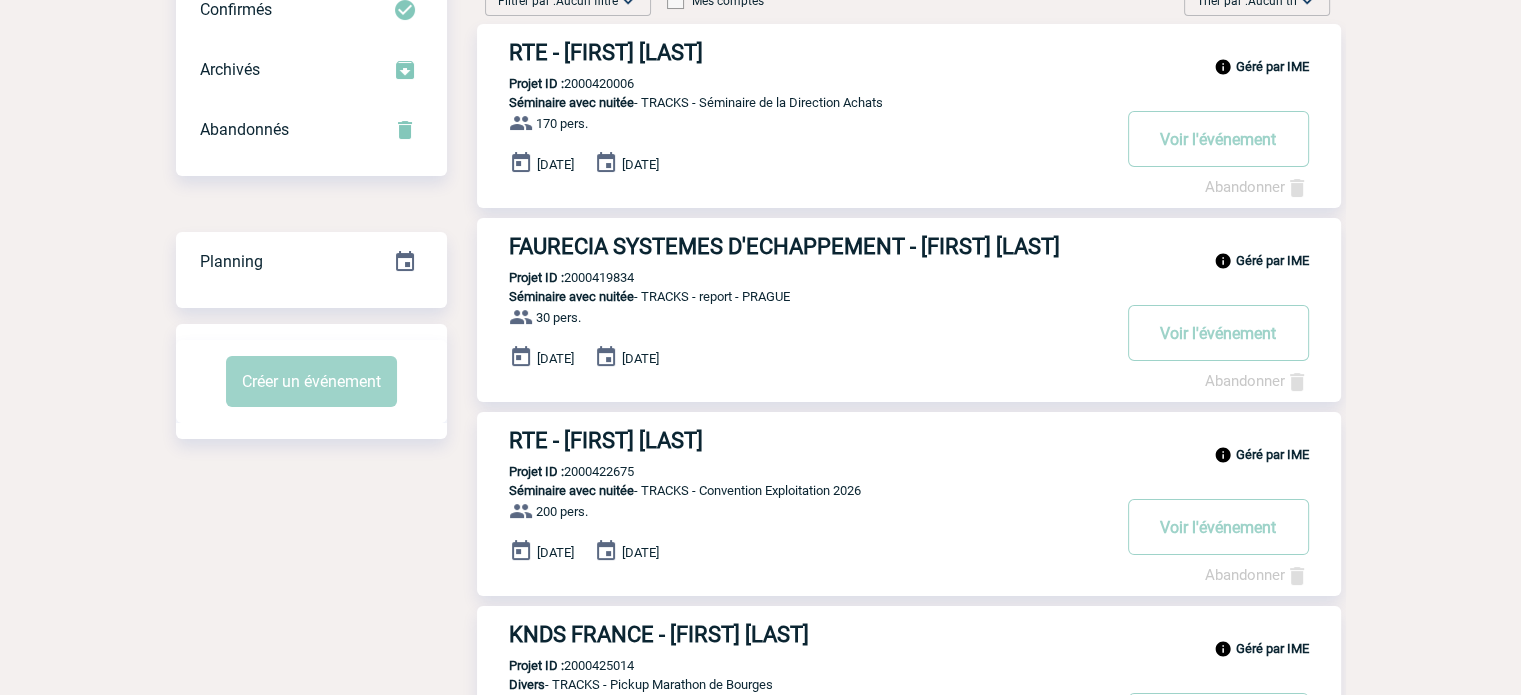 click on "RTE                    - Stéphanie BOUTIN" at bounding box center (809, 52) 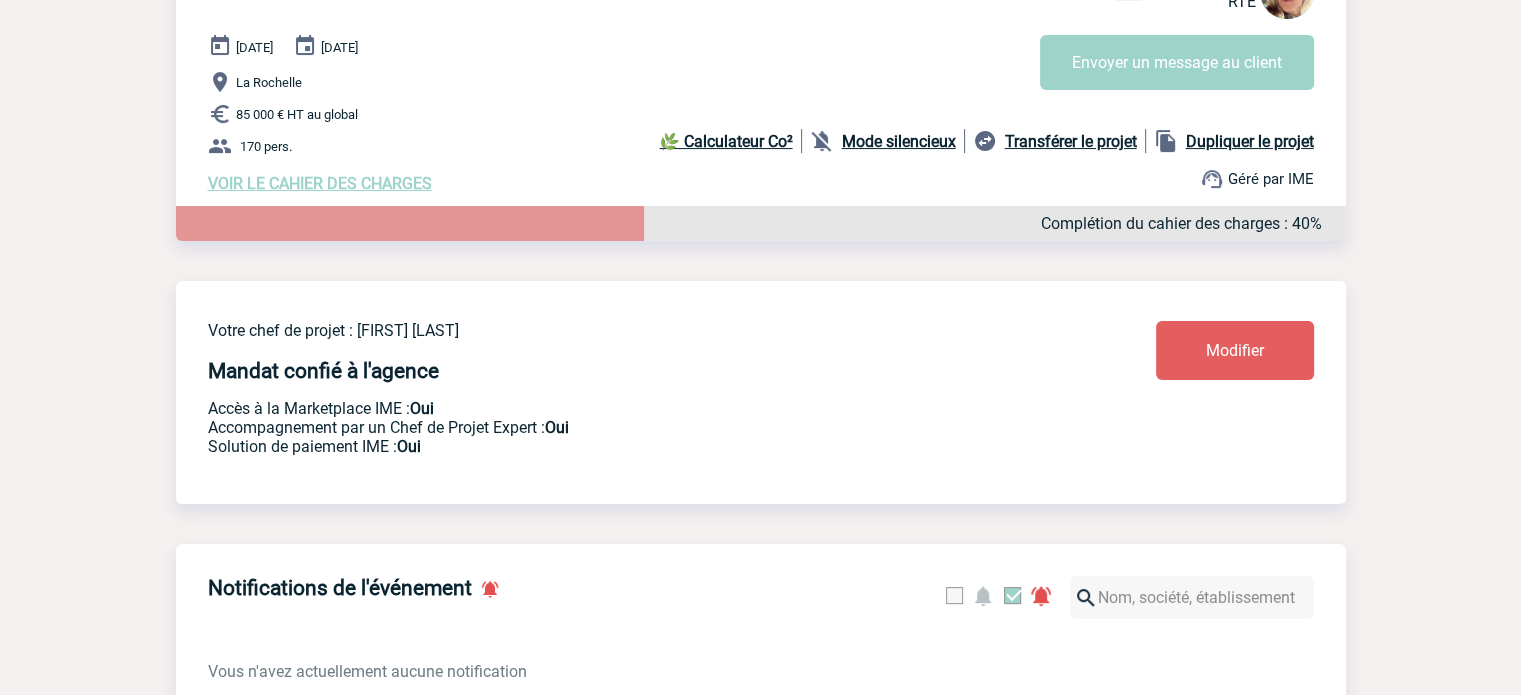 scroll, scrollTop: 360, scrollLeft: 0, axis: vertical 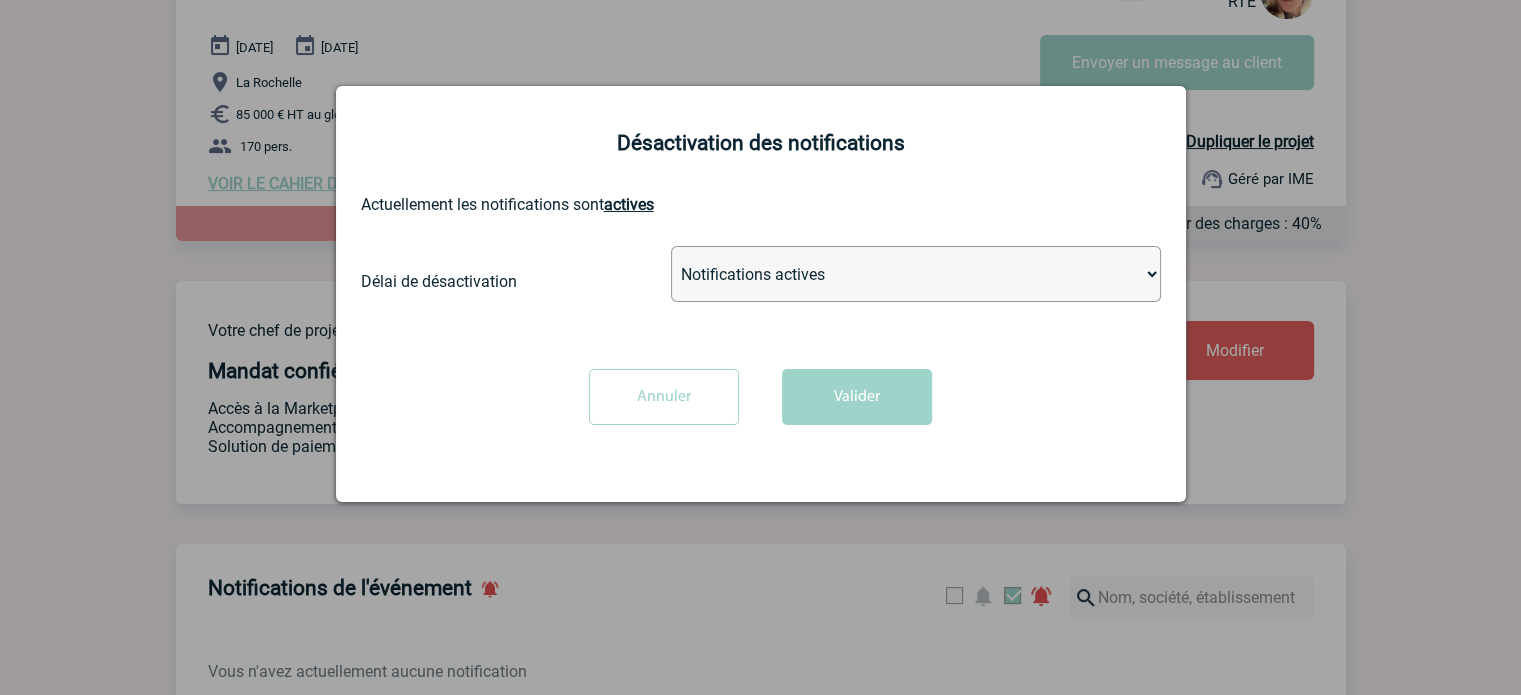 click on "Notifications actives
Désactiver pour 2 heures
Désactiver pour 1 semaines
Désactiver les notifications indéfiniment" at bounding box center [916, 274] 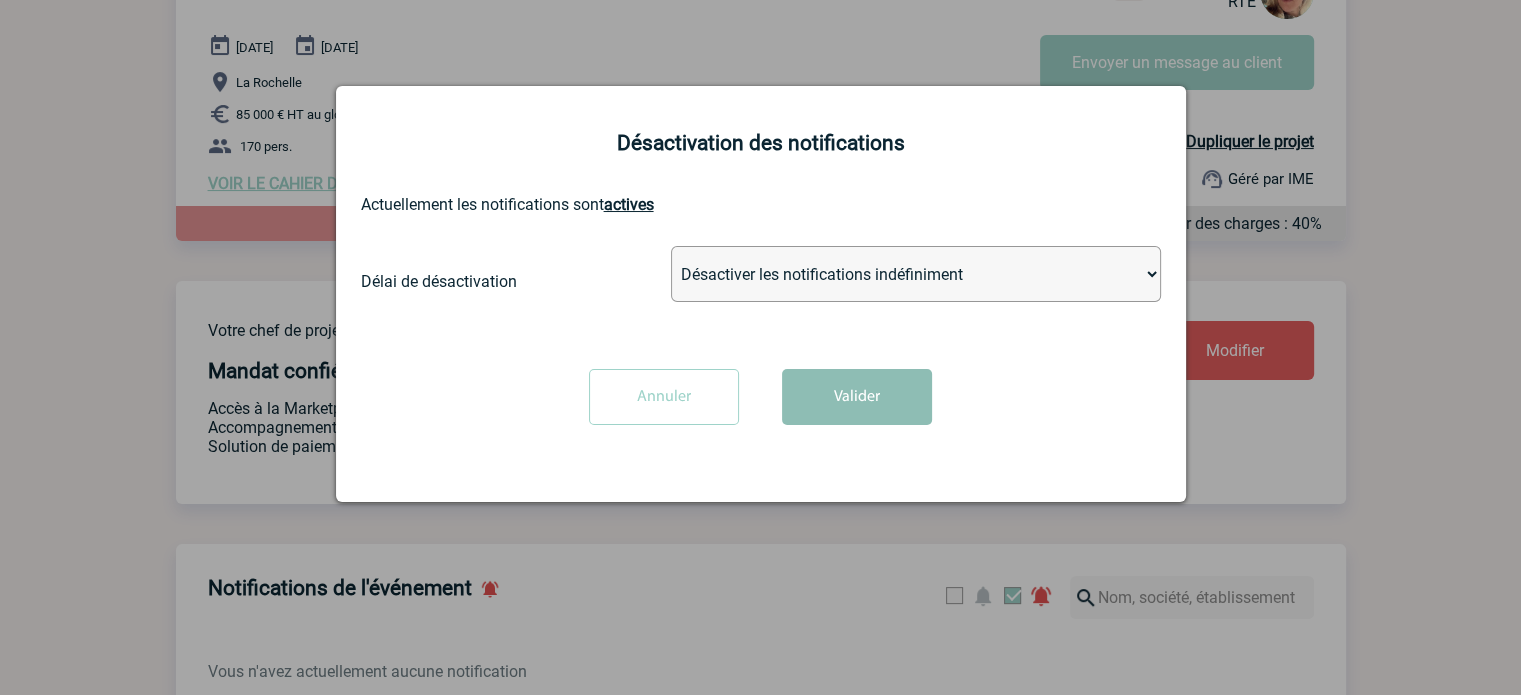 click on "Valider" at bounding box center (857, 397) 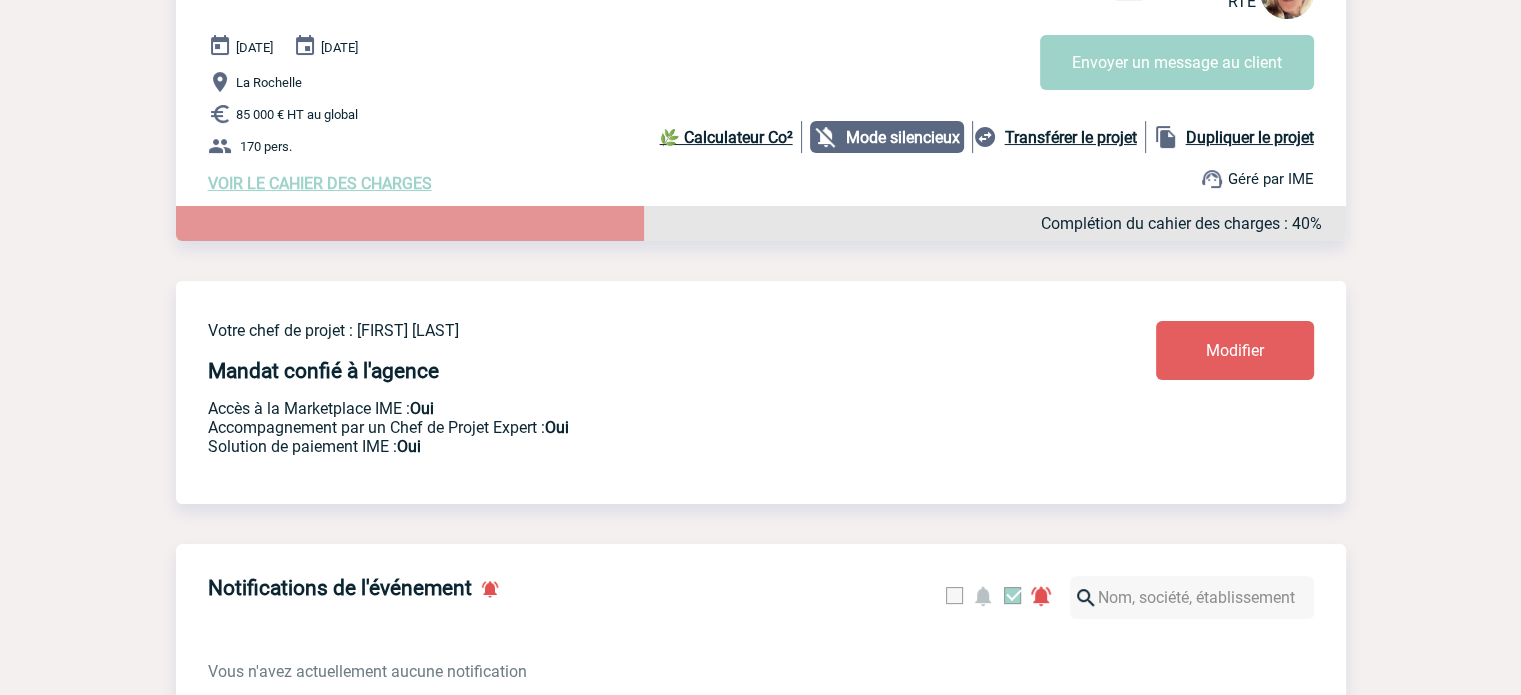 click on "IME
Accueil
Mes événements" at bounding box center [760, 1462] 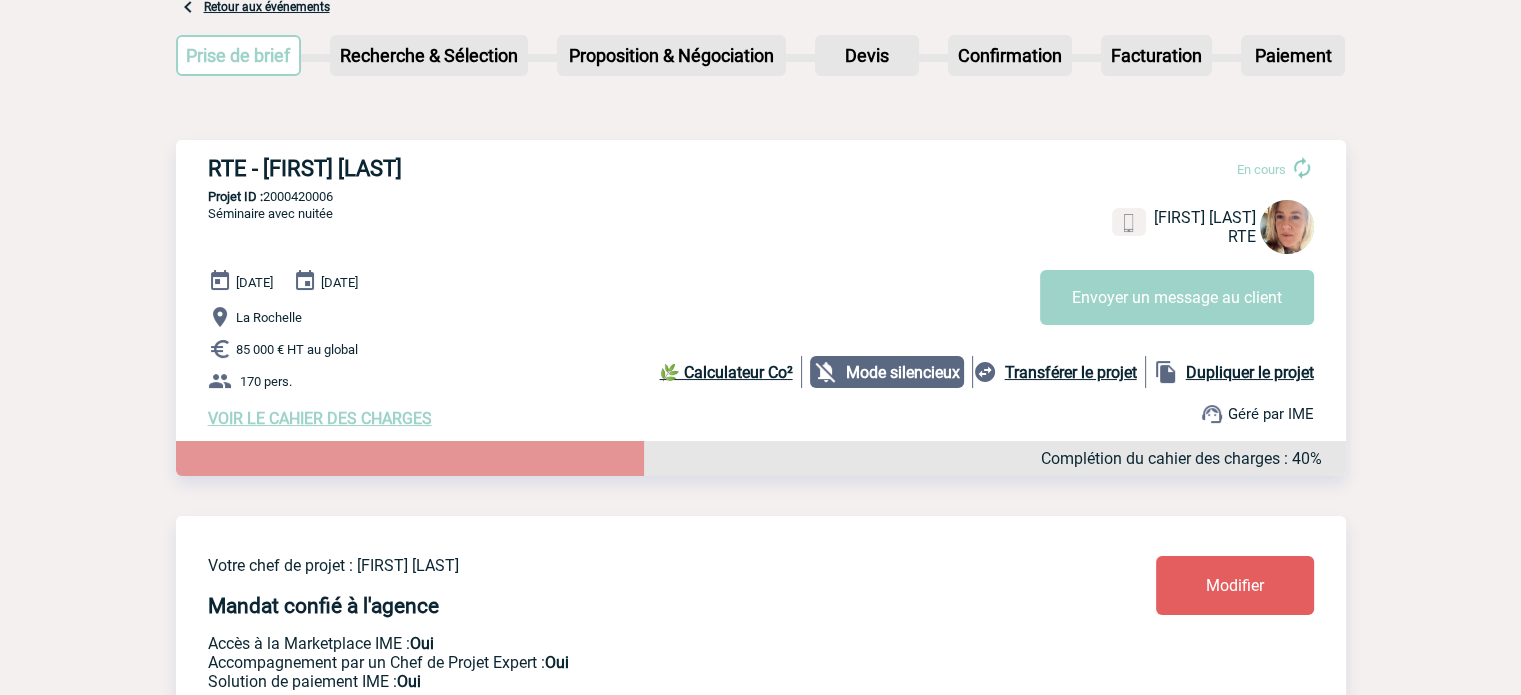 scroll, scrollTop: 40, scrollLeft: 0, axis: vertical 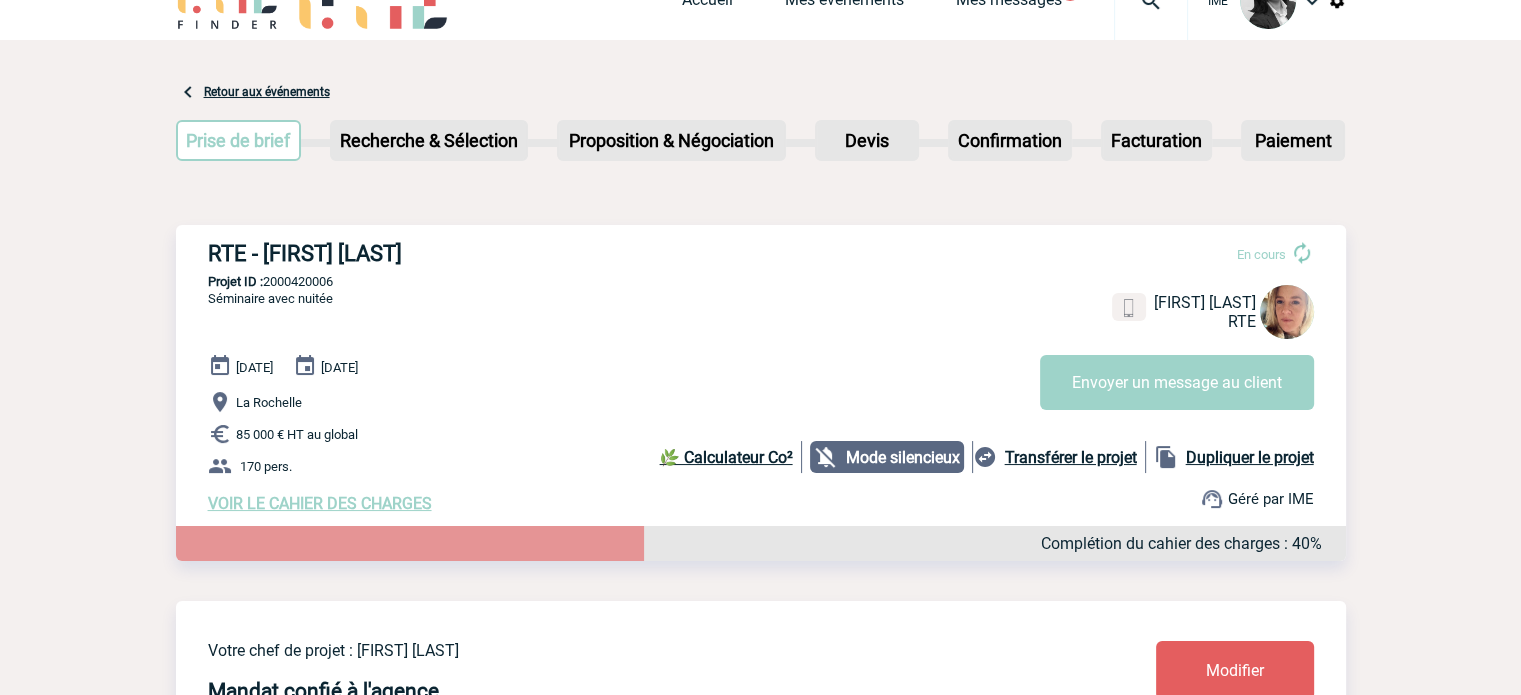 click on "Retour aux événements" at bounding box center [267, 92] 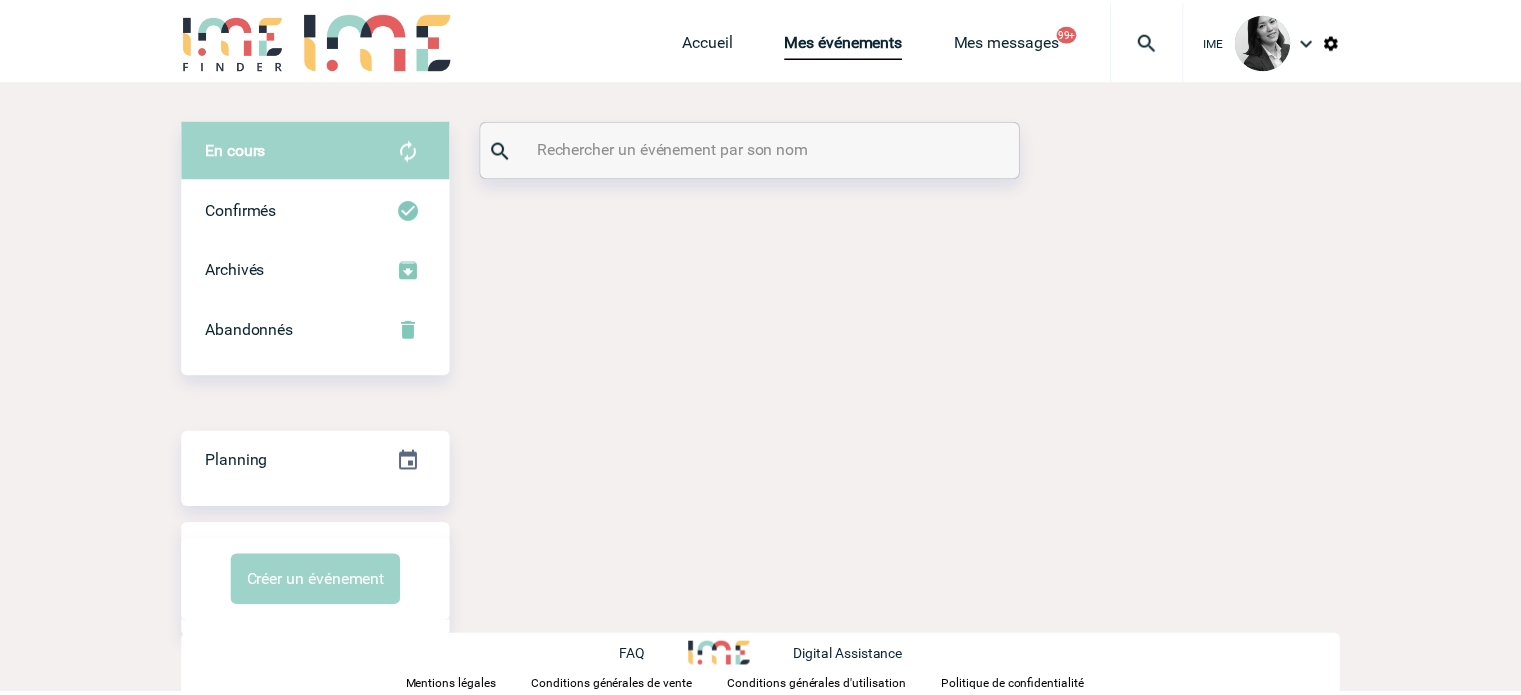 scroll, scrollTop: 0, scrollLeft: 0, axis: both 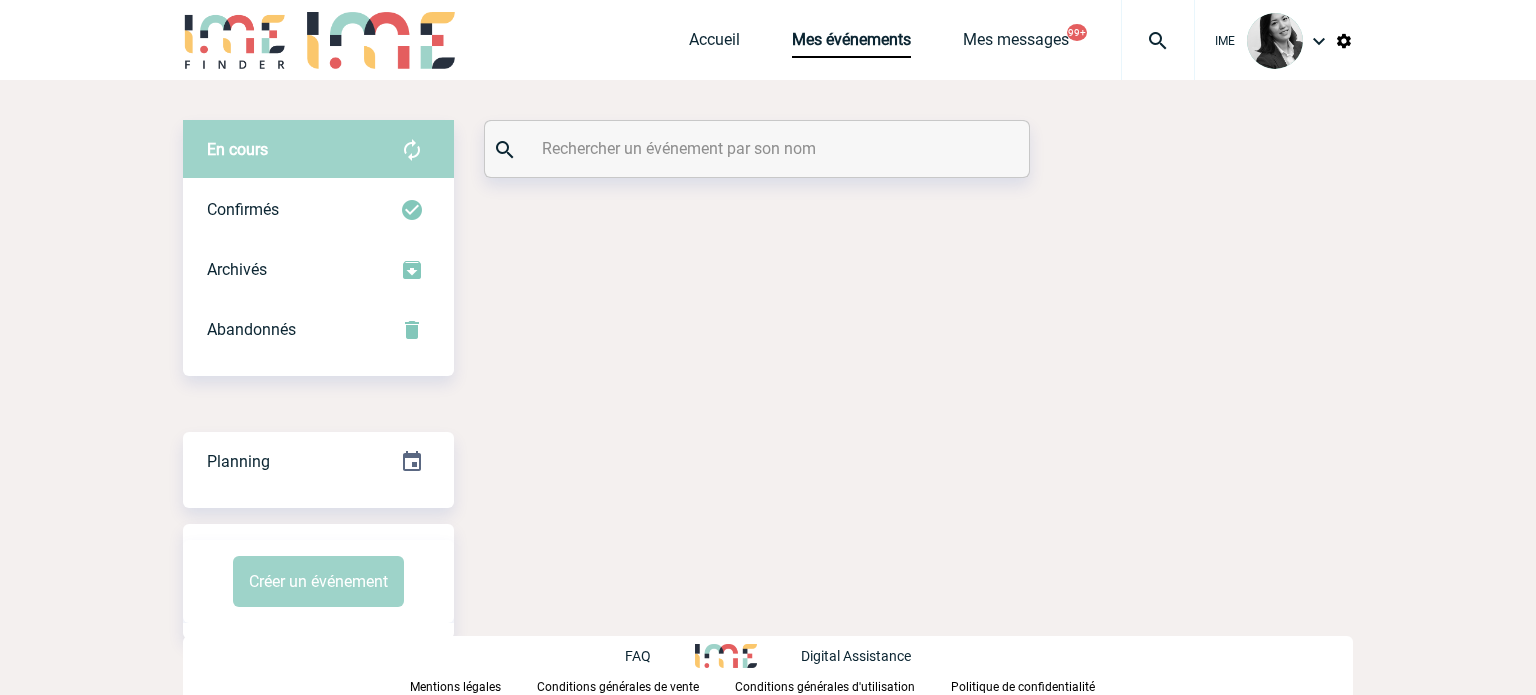 click at bounding box center (757, 149) 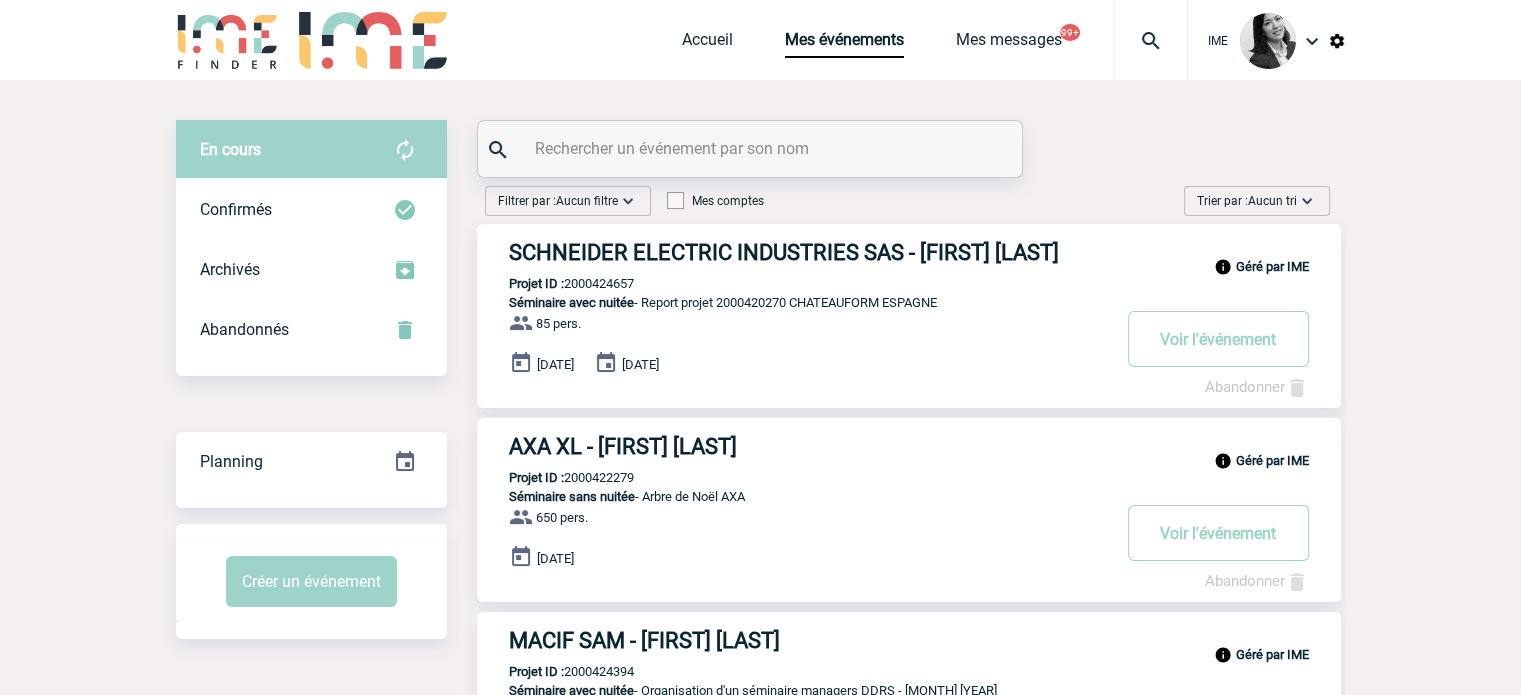 click at bounding box center (752, 148) 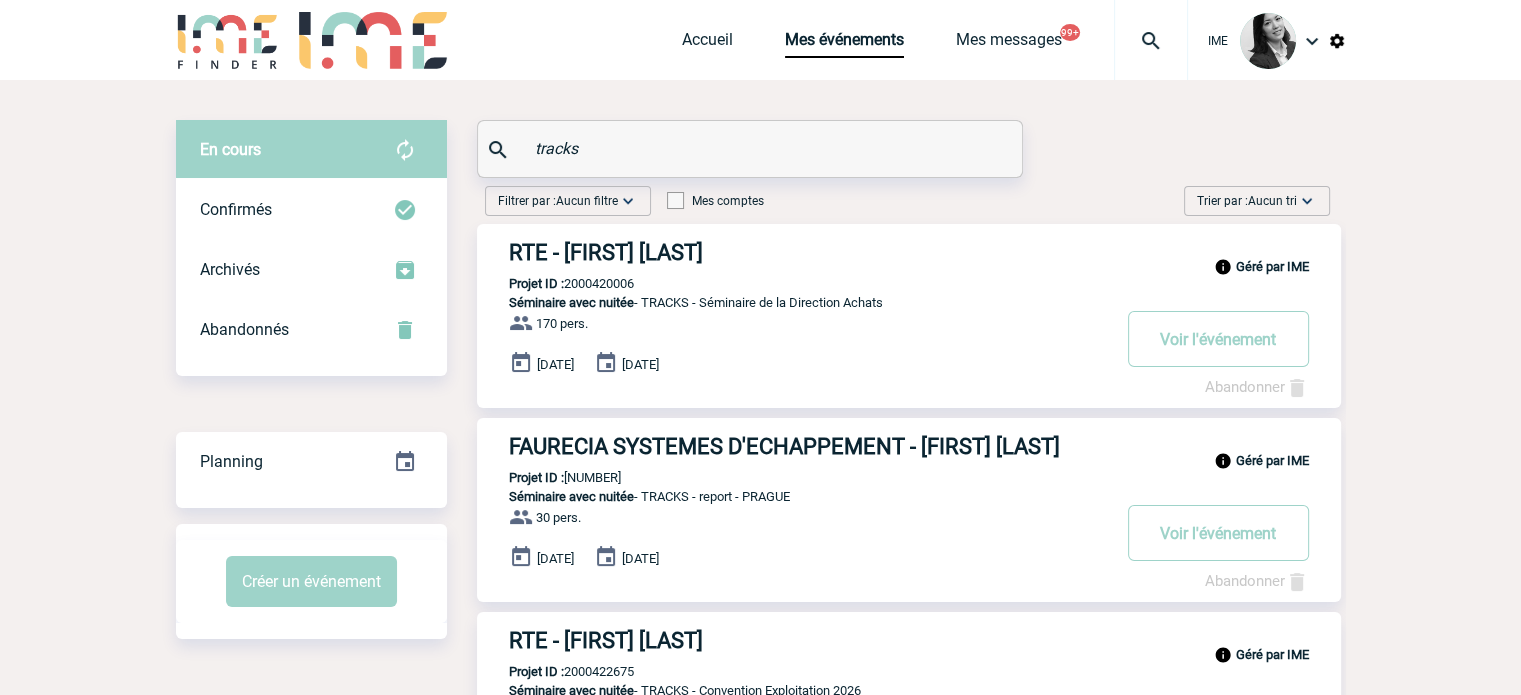 type on "tracks" 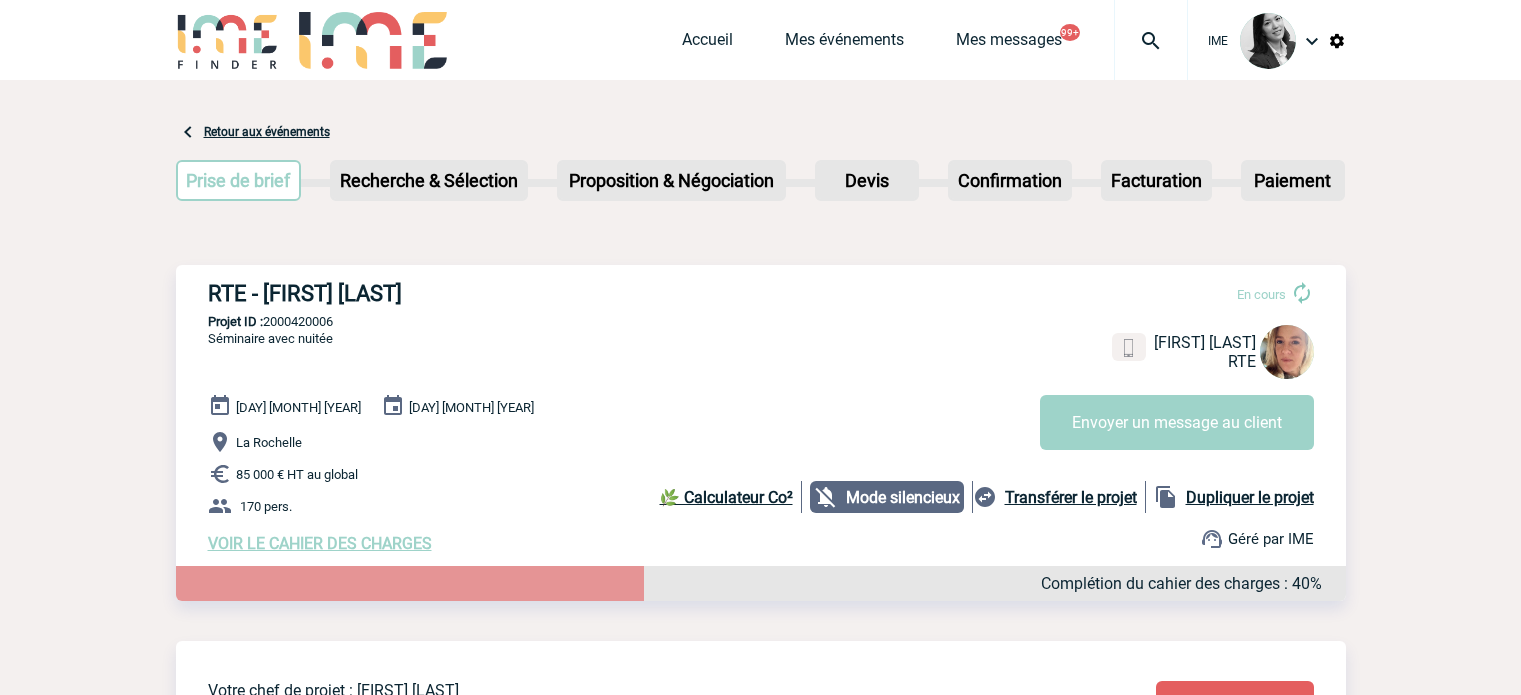 scroll, scrollTop: 0, scrollLeft: 0, axis: both 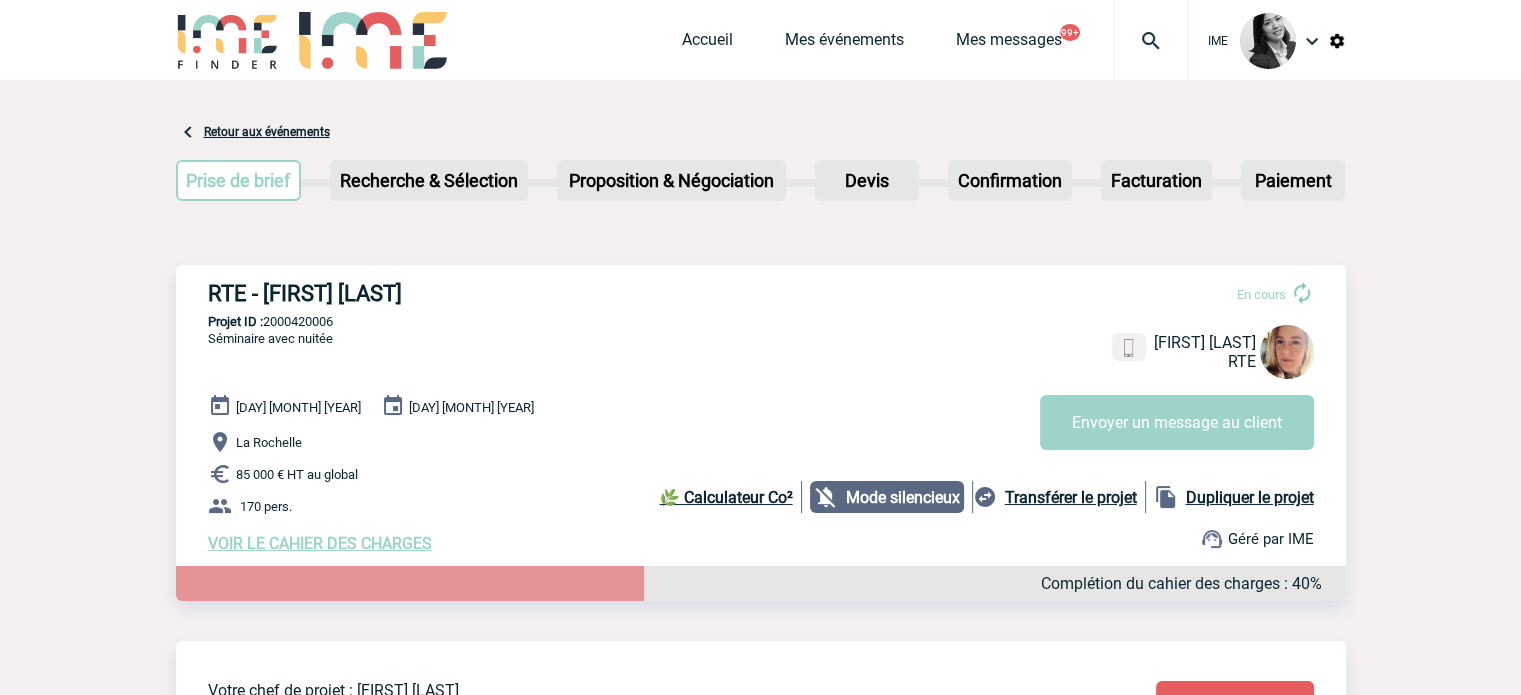 drag, startPoint x: 339, startPoint y: 323, endPoint x: 266, endPoint y: 319, distance: 73.109505 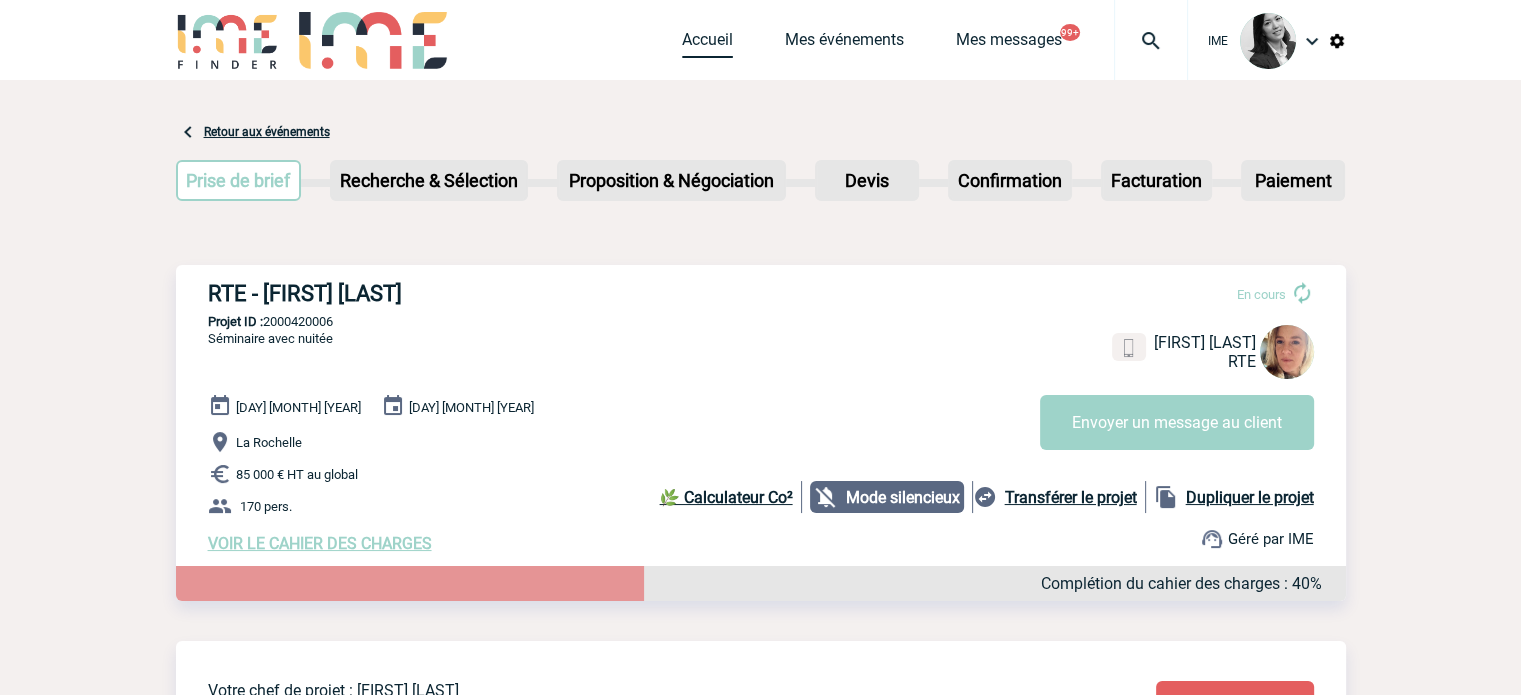 click on "Accueil" at bounding box center [707, 44] 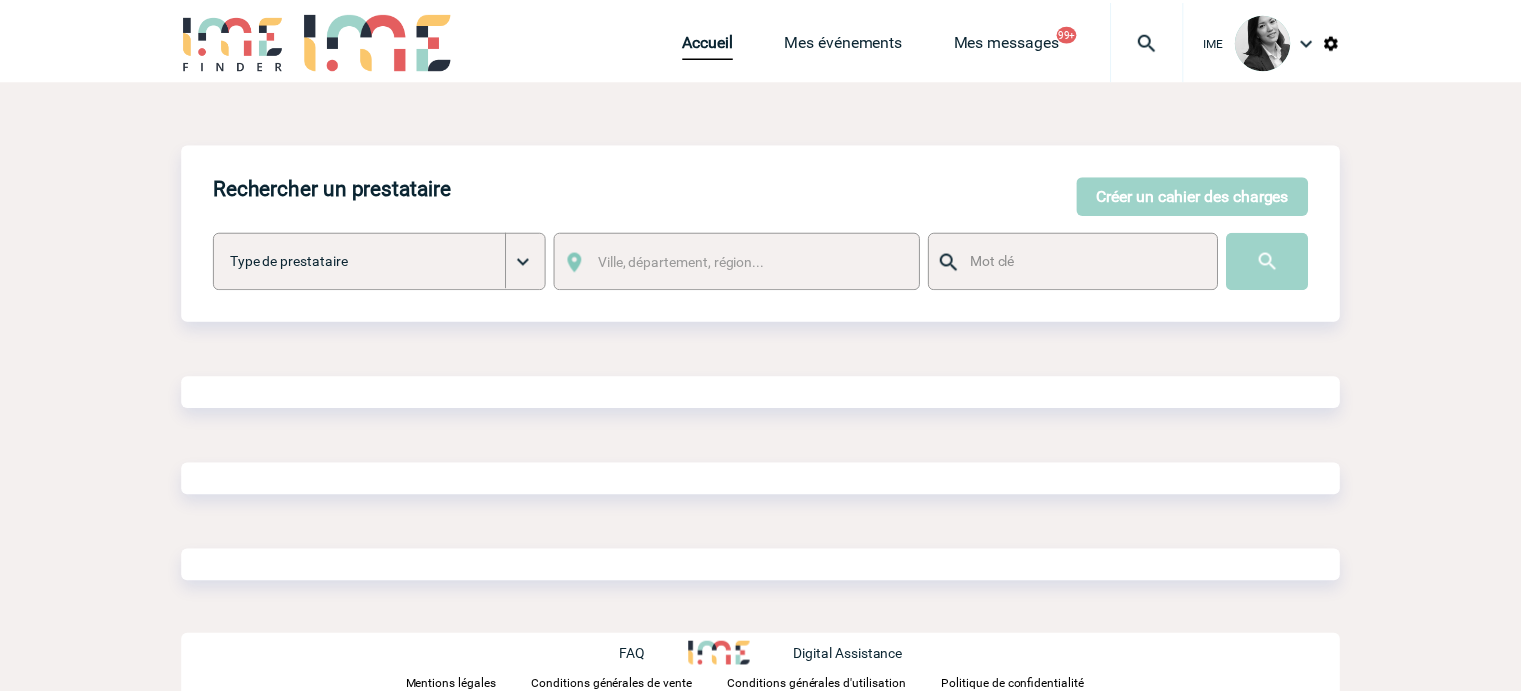 scroll, scrollTop: 0, scrollLeft: 0, axis: both 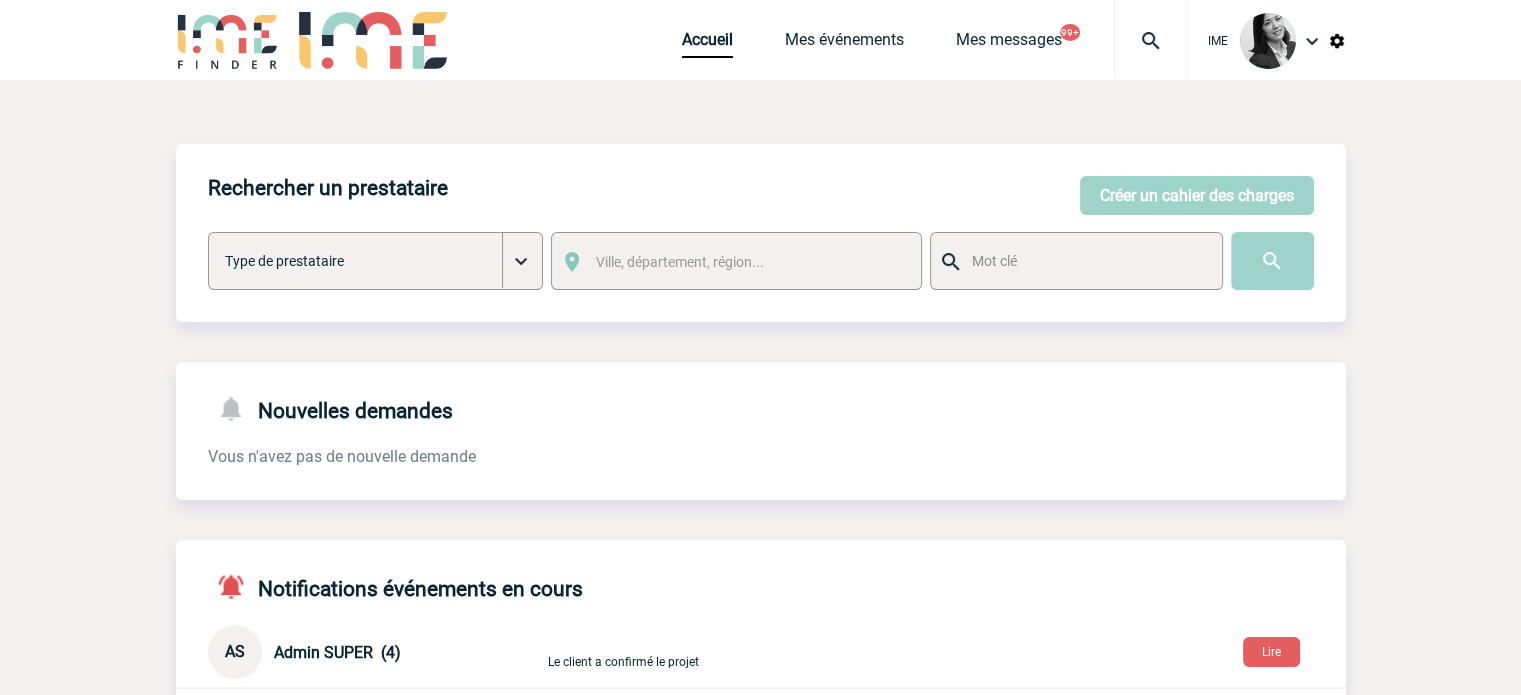 click at bounding box center [1151, 41] 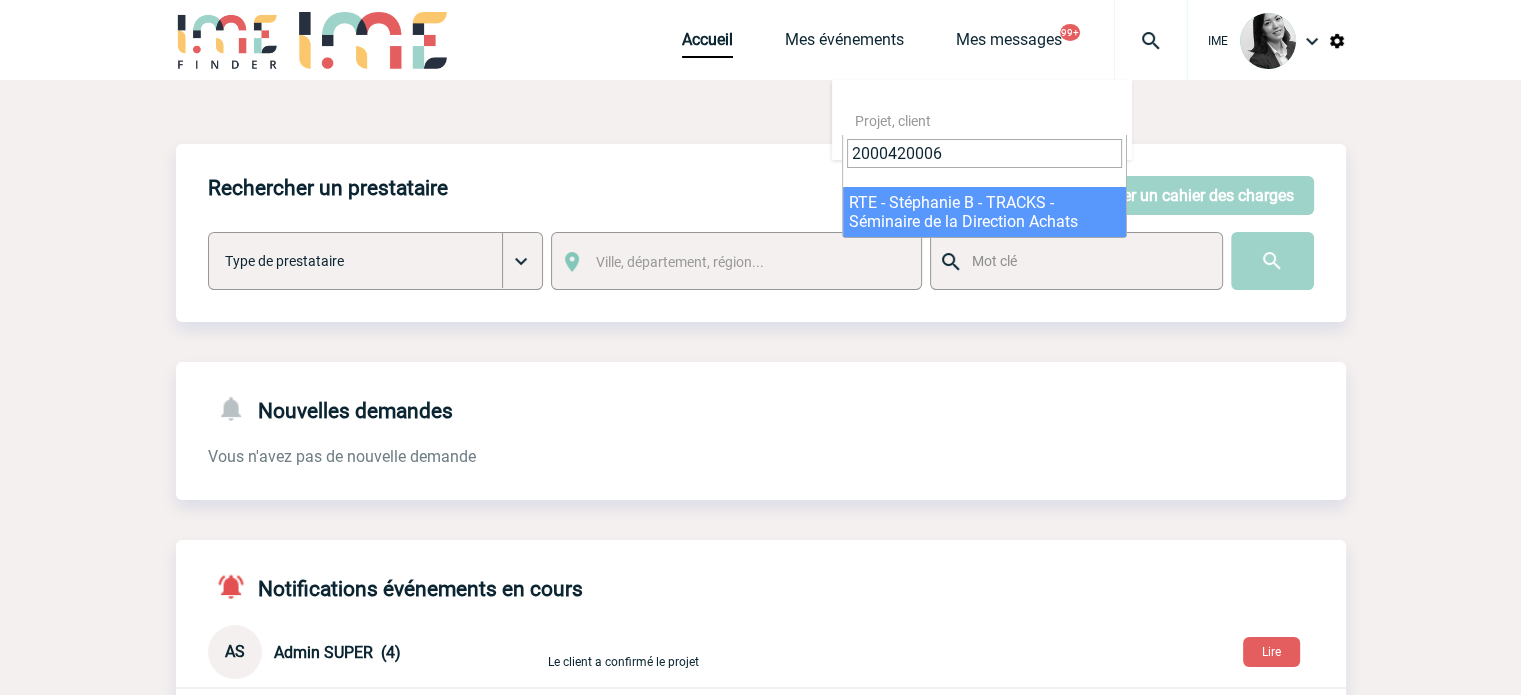 type on "2000420006" 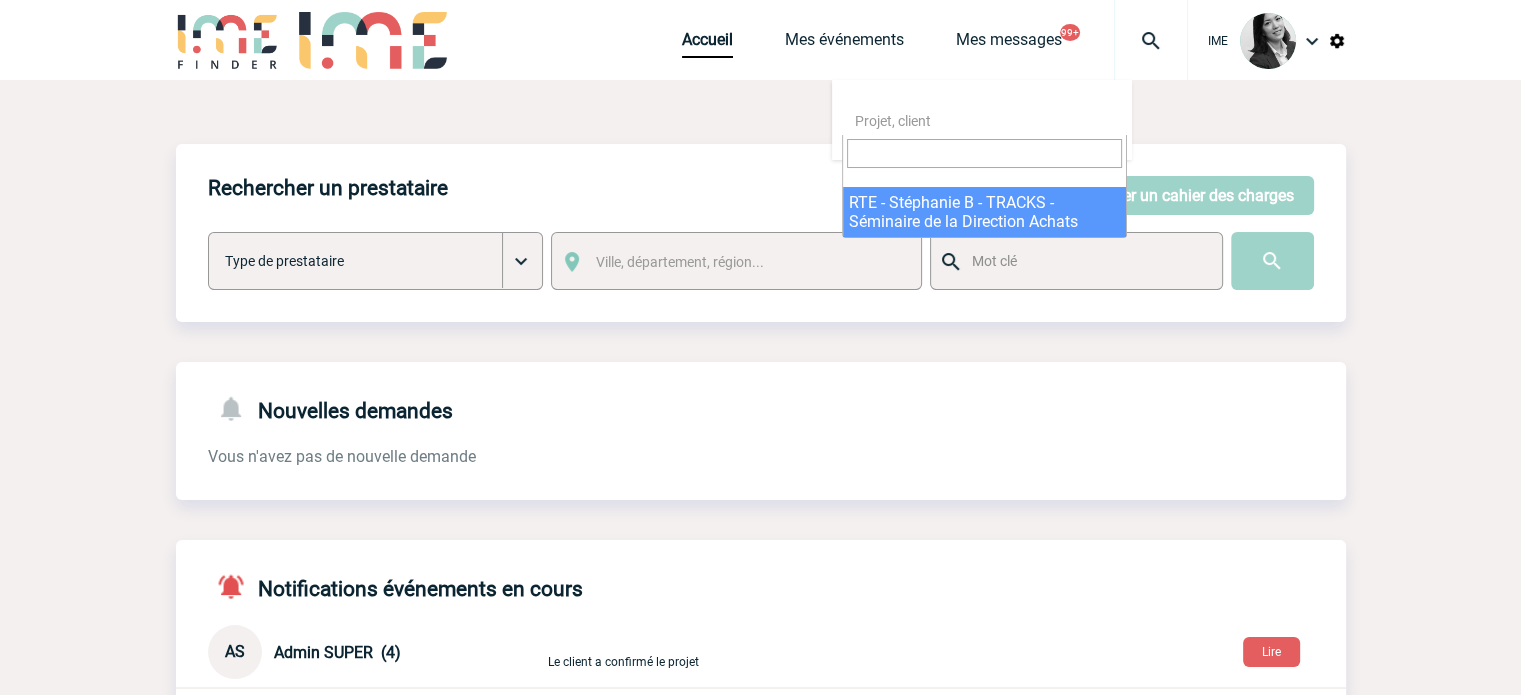select on "19507" 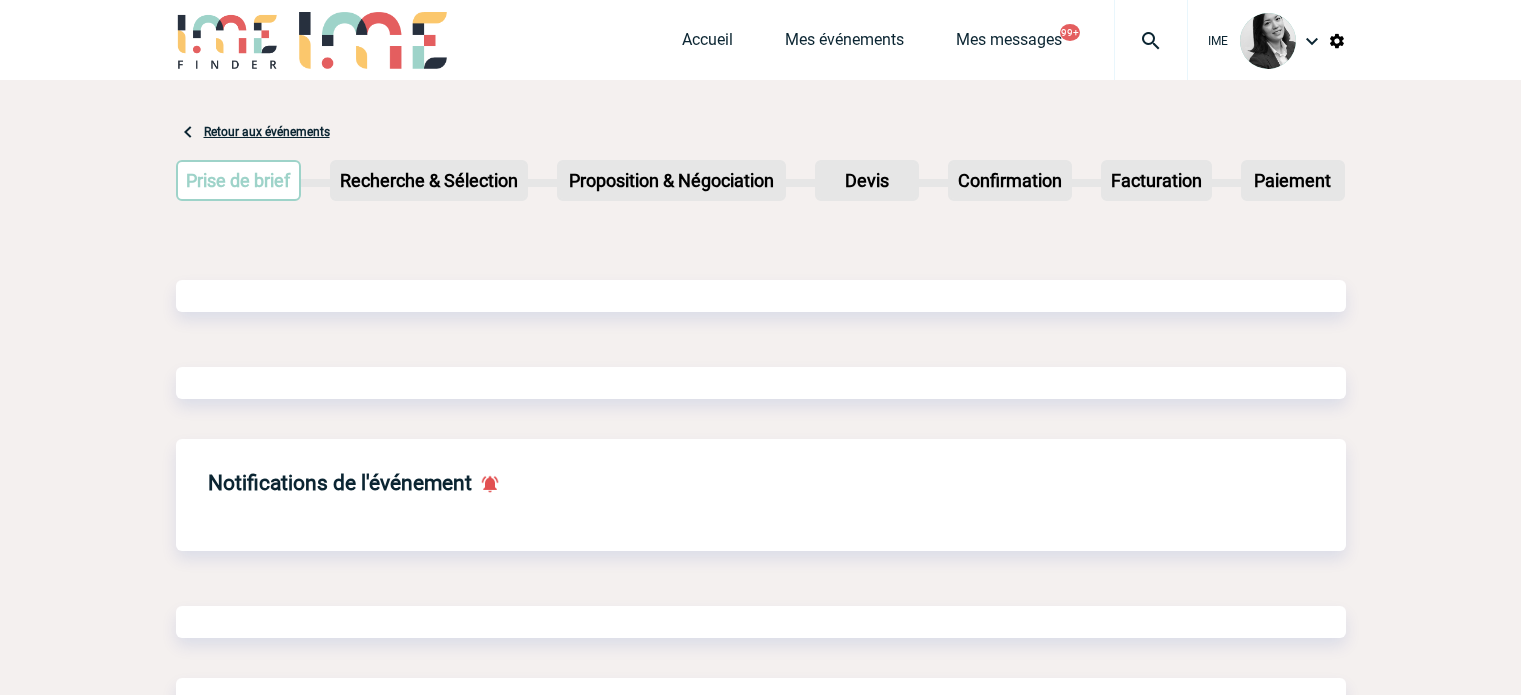 scroll, scrollTop: 0, scrollLeft: 0, axis: both 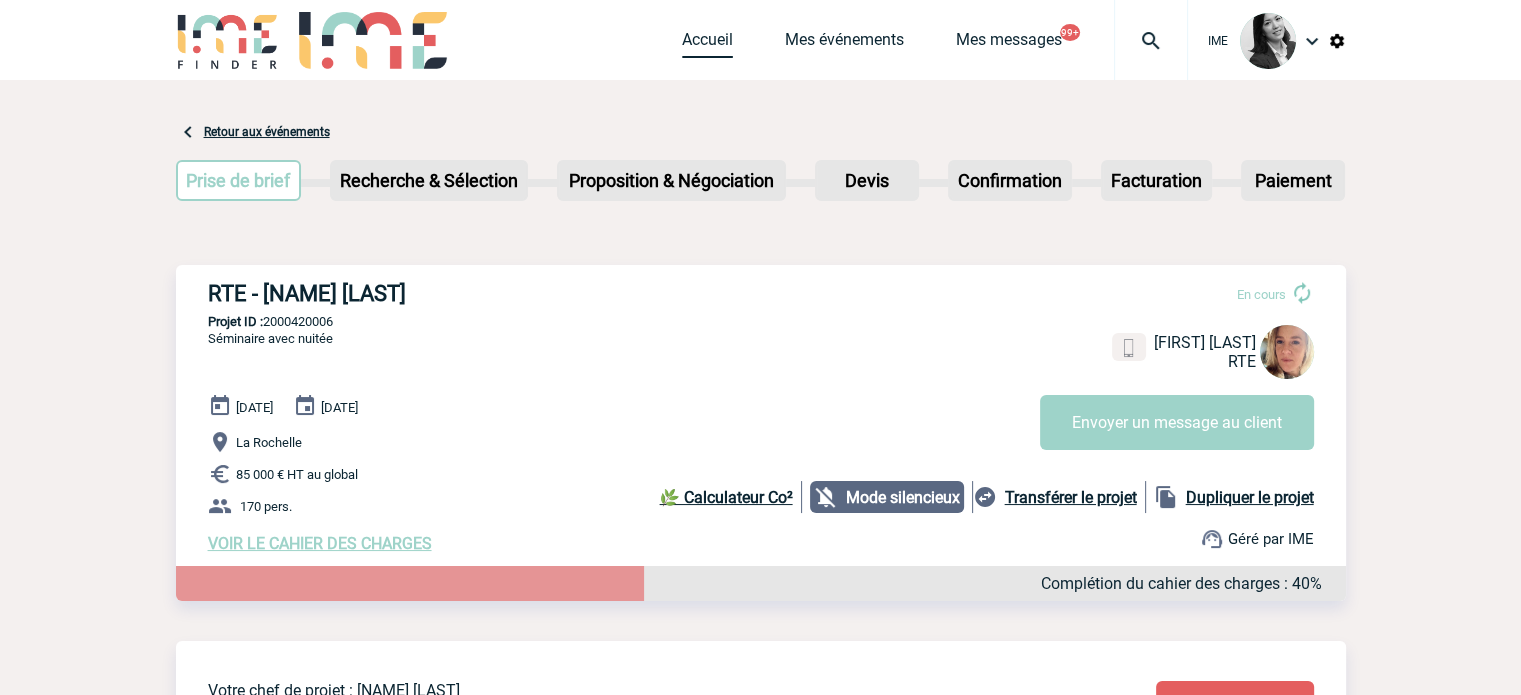 click on "Accueil" at bounding box center [707, 44] 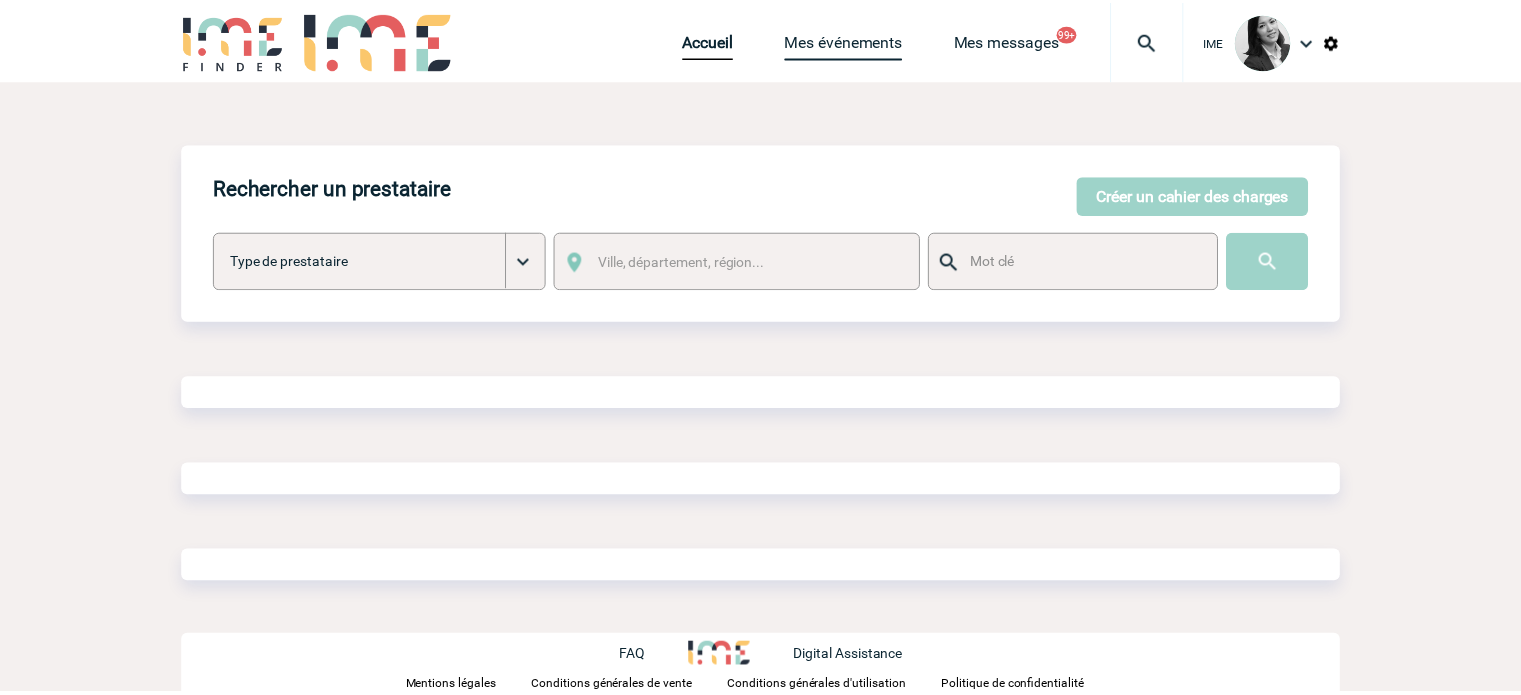 scroll, scrollTop: 0, scrollLeft: 0, axis: both 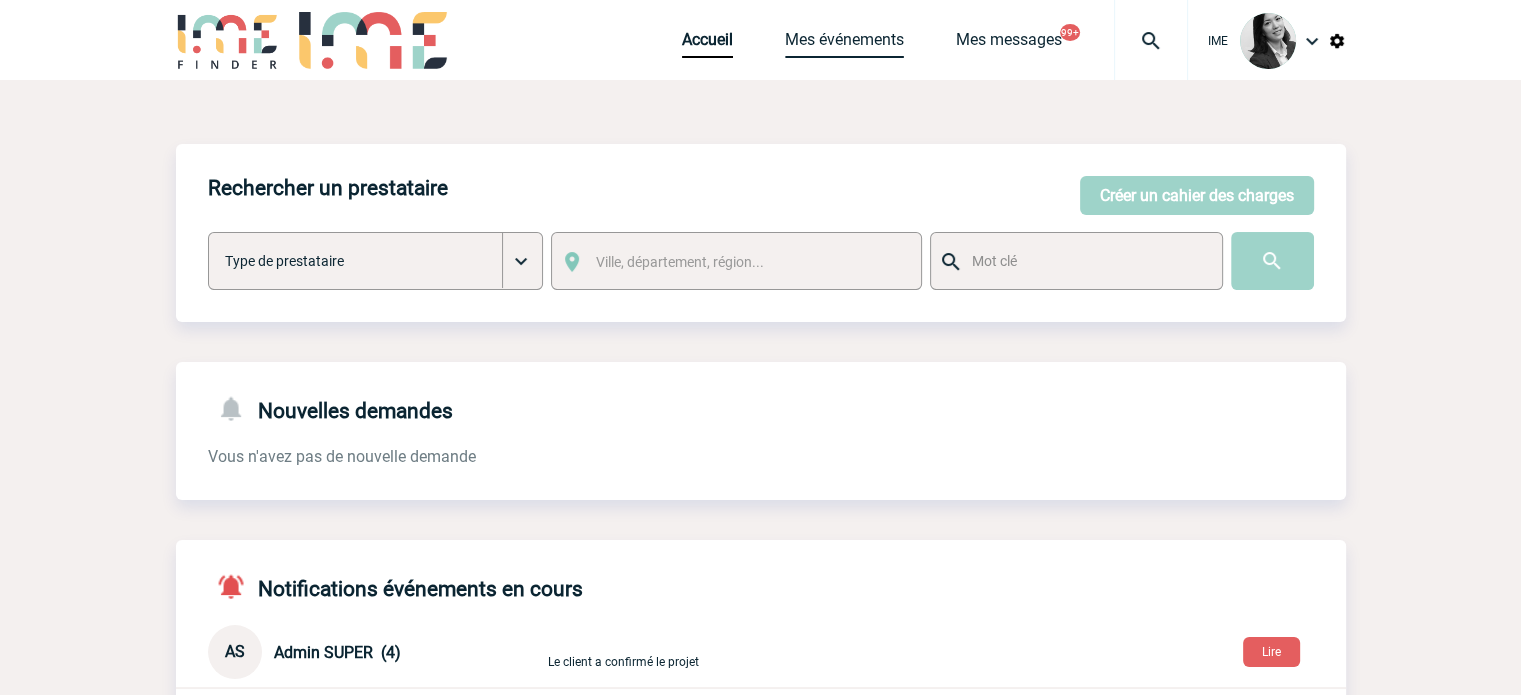 click on "Mes événements" at bounding box center (844, 44) 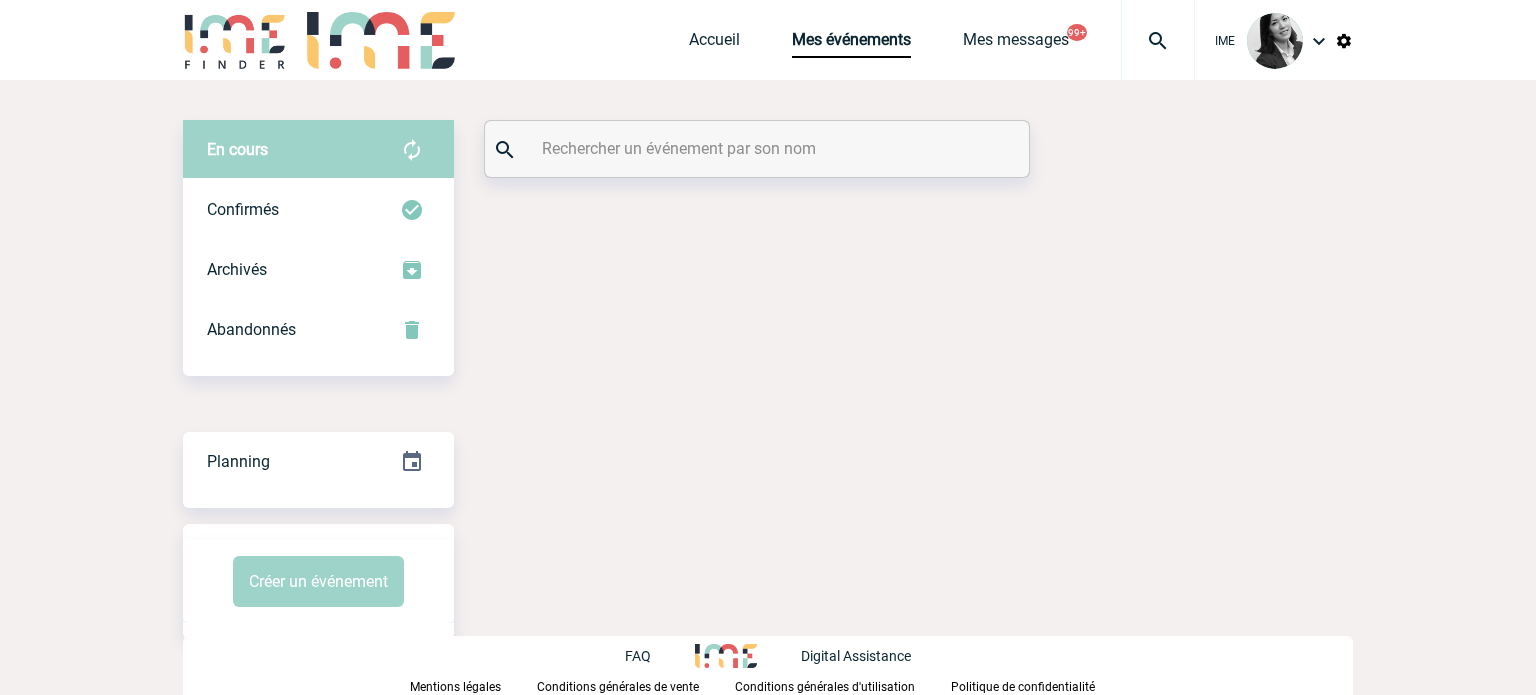 scroll, scrollTop: 0, scrollLeft: 0, axis: both 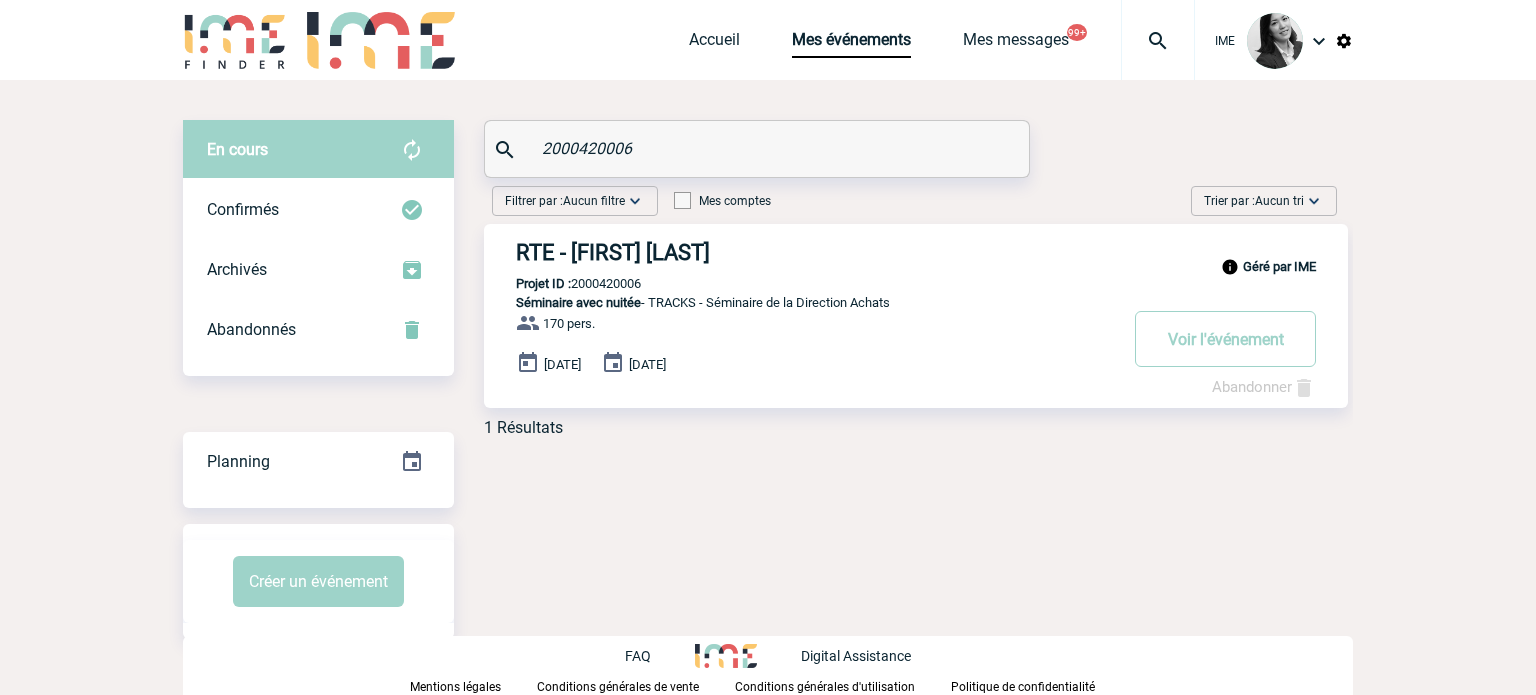 type on "2000420006" 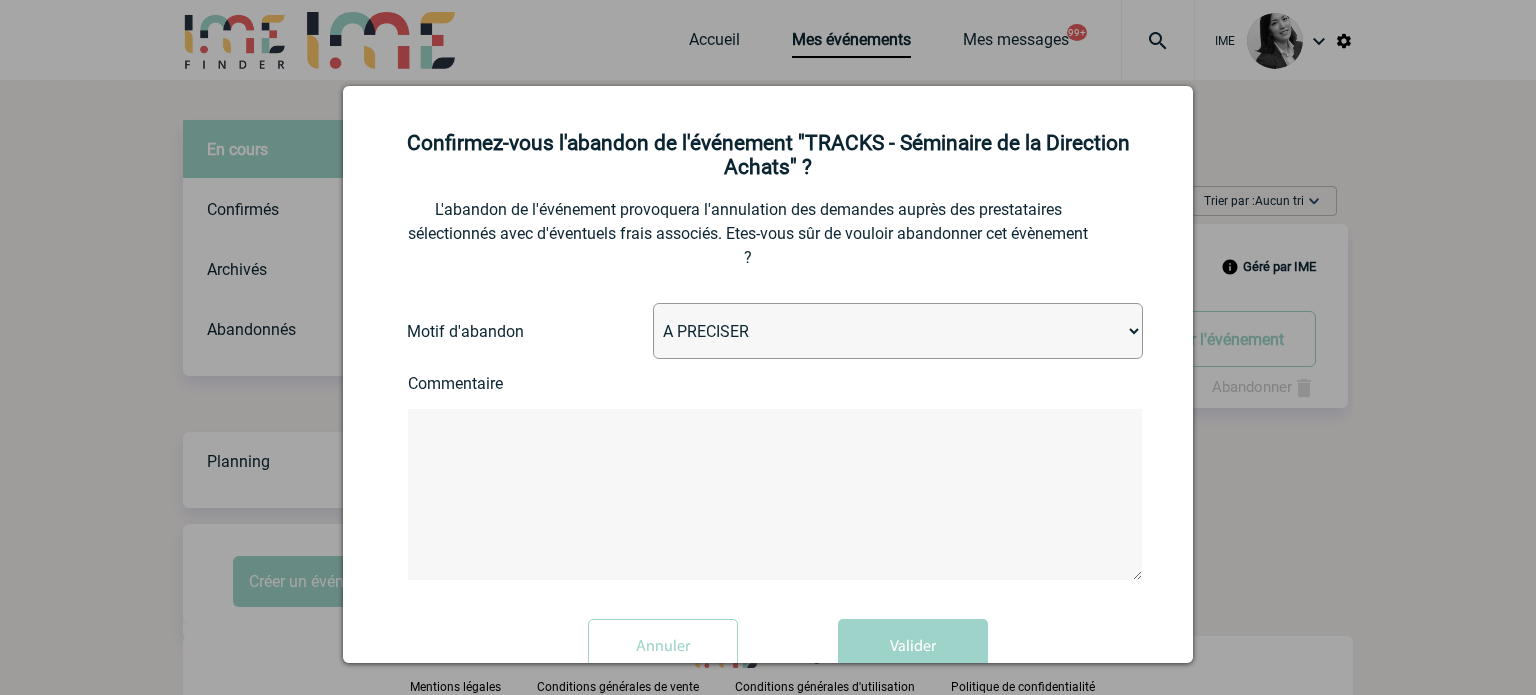 click on "A PRECISER
Projet annulé
Projet reporté
Evénement organisé en interne
A fait appel à une autre agence
Reprise de facture et portage refusé
Hors champ du contrat cadre
Demande ne correspondant pas au métier
Client injoignable
A fait appel à d'autres lieux/ prestataires que ceux proposés
Problème de budget Autre Doublon" at bounding box center (898, 331) 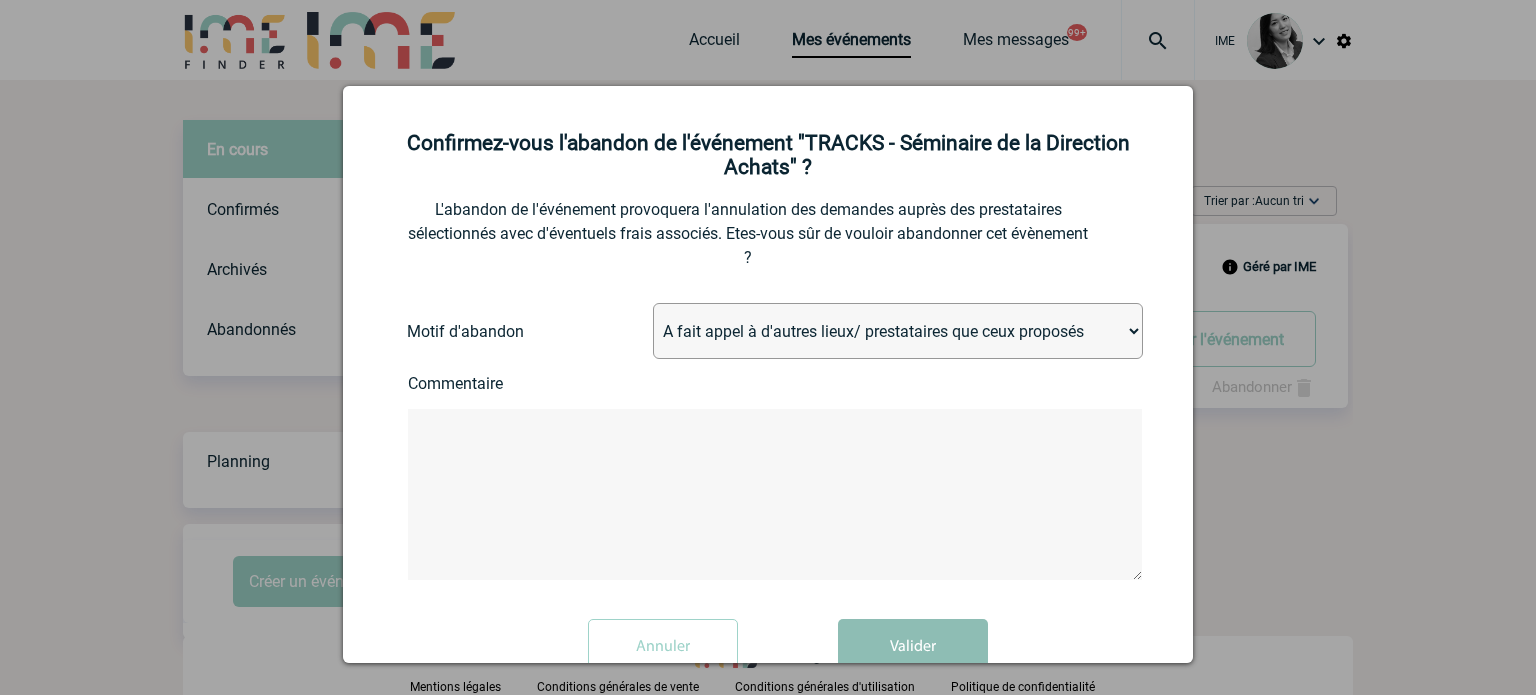 click on "Valider" at bounding box center (913, 647) 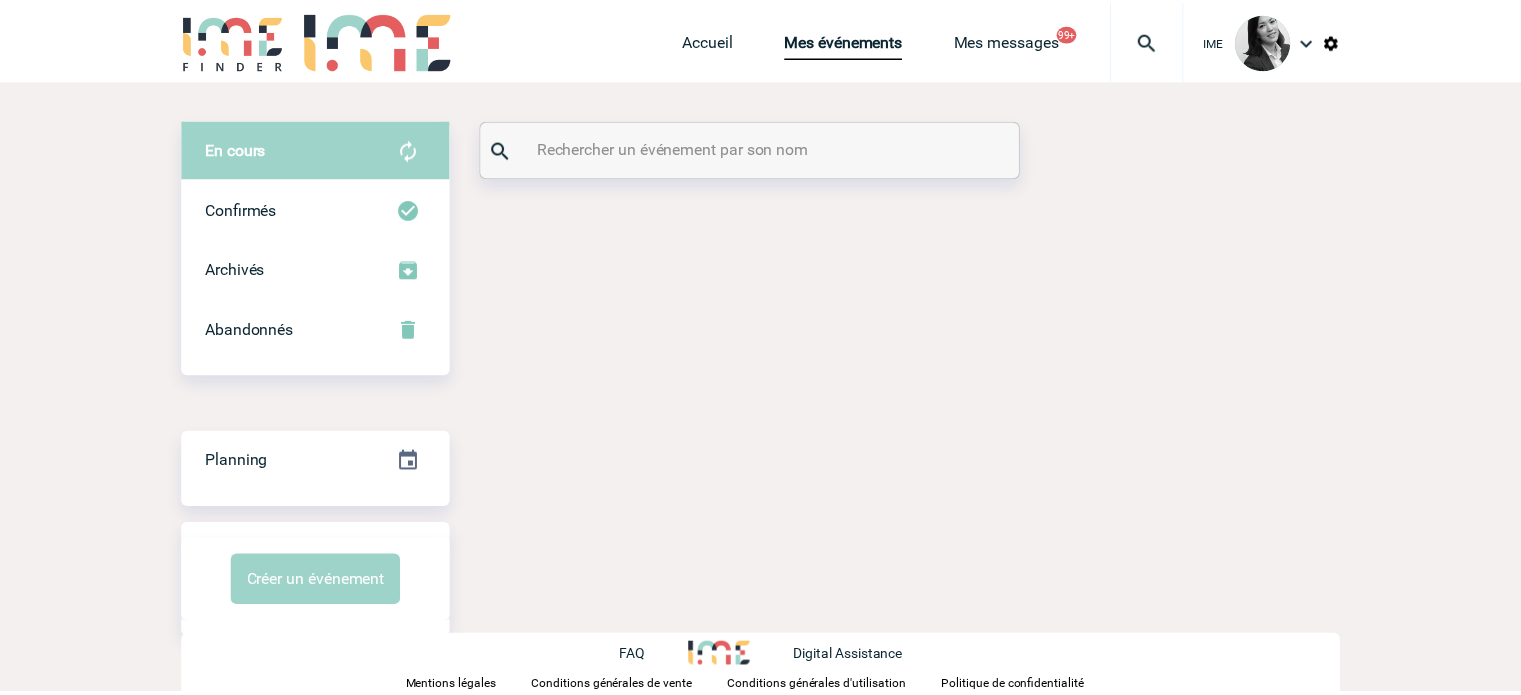 scroll, scrollTop: 0, scrollLeft: 0, axis: both 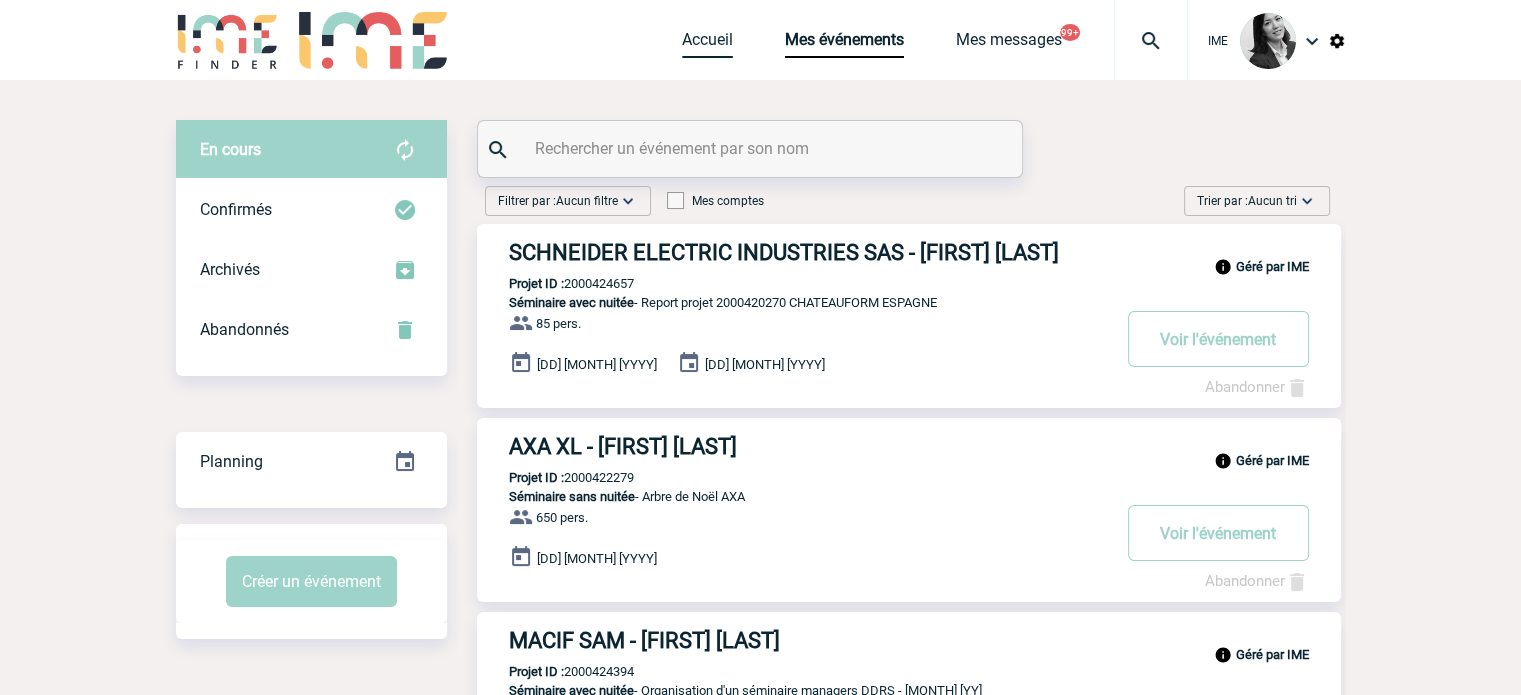click on "Accueil" at bounding box center (707, 44) 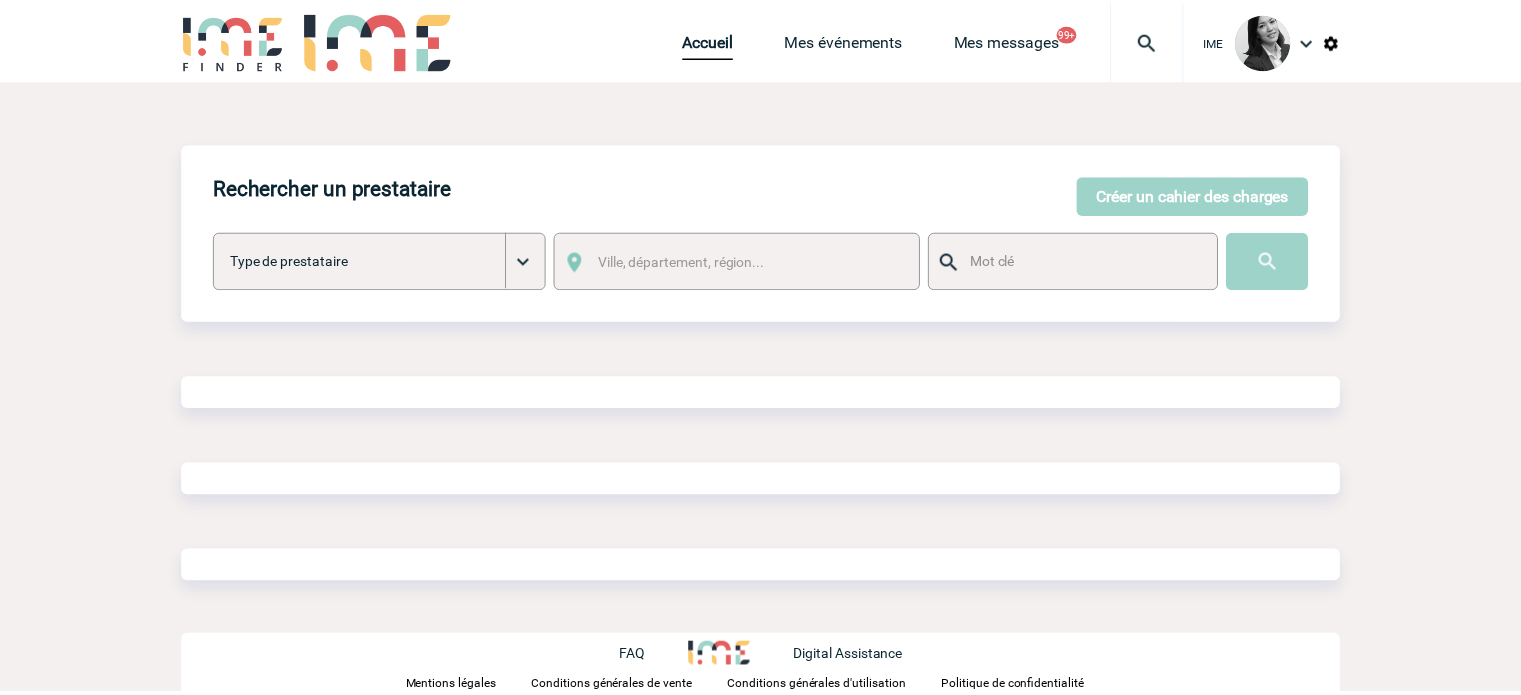 scroll, scrollTop: 0, scrollLeft: 0, axis: both 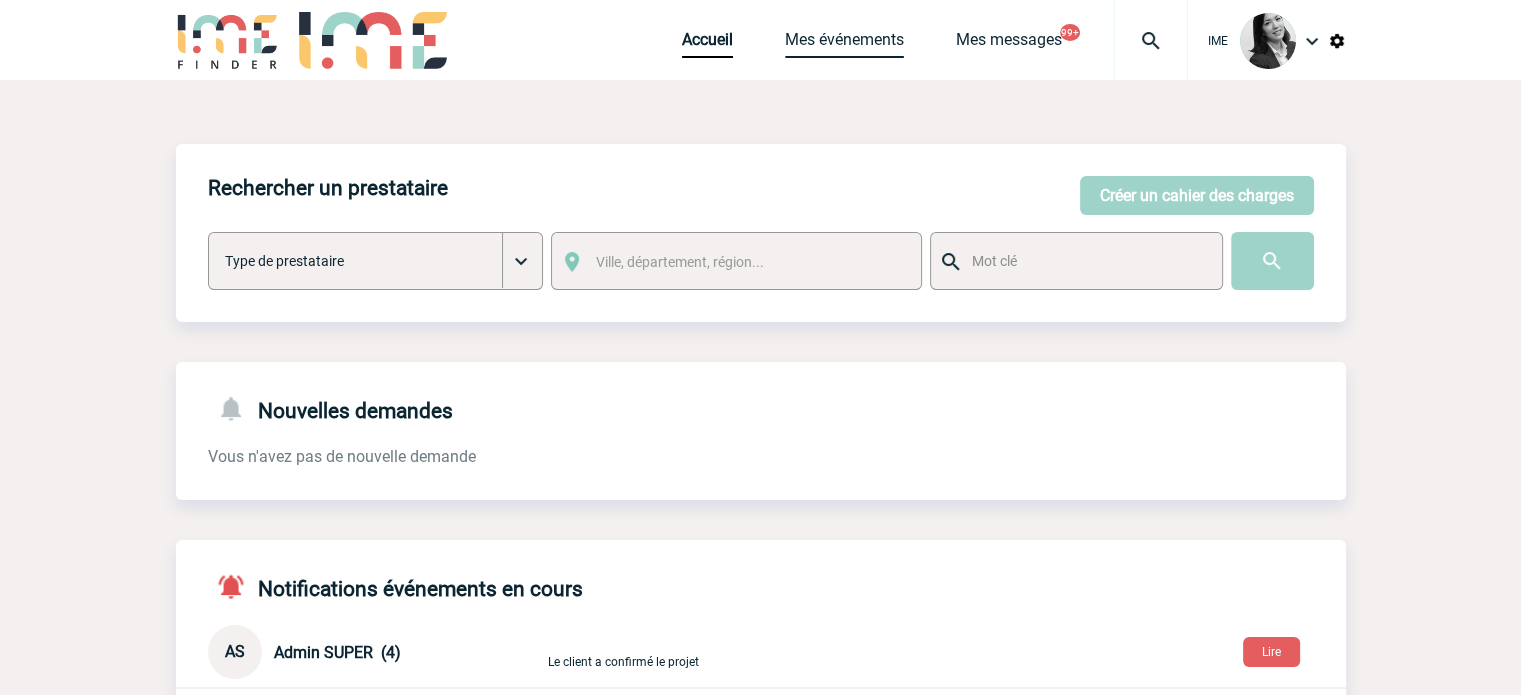 click on "Mes événements" at bounding box center [844, 44] 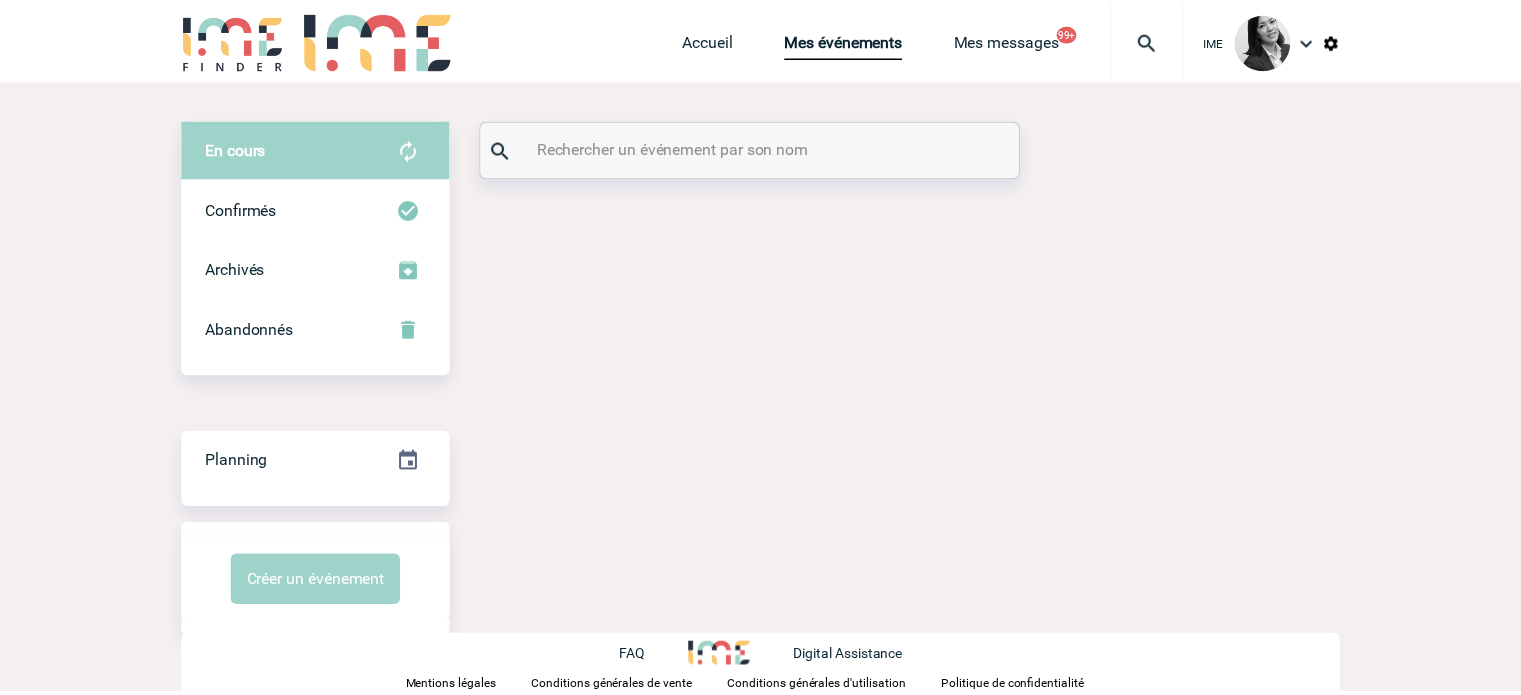 scroll, scrollTop: 0, scrollLeft: 0, axis: both 